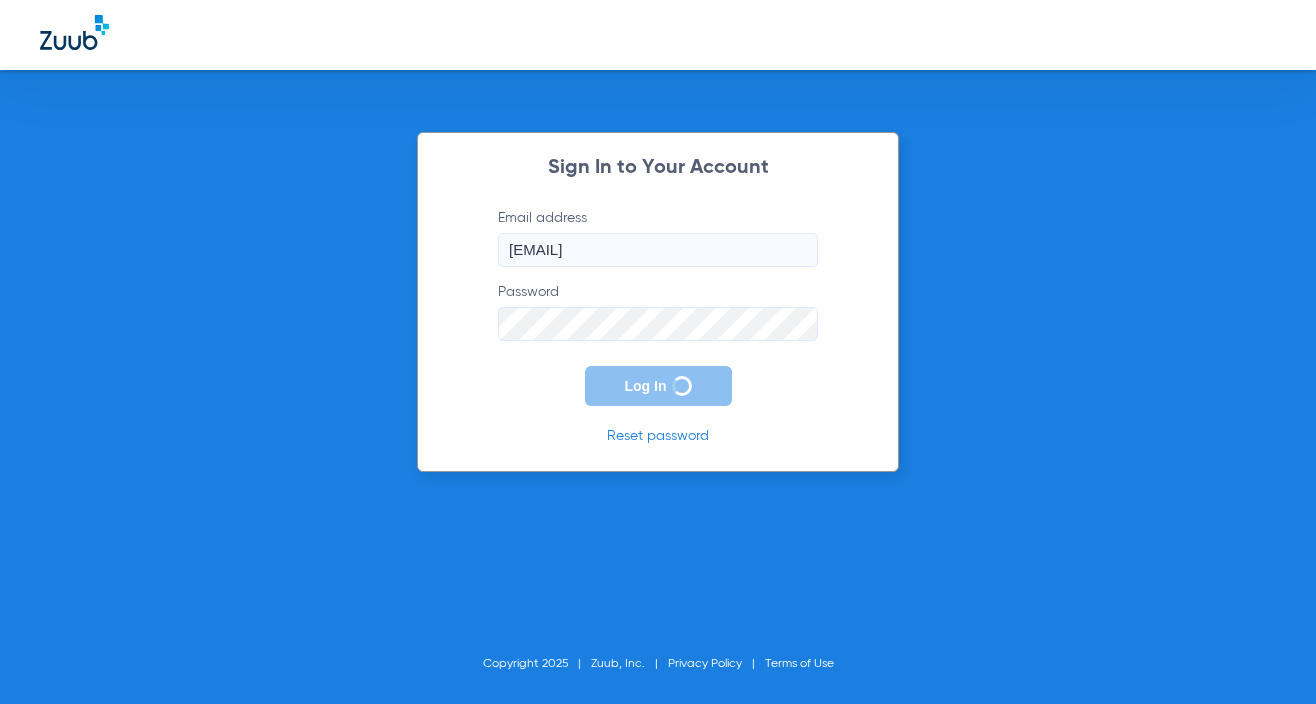 scroll, scrollTop: 0, scrollLeft: 0, axis: both 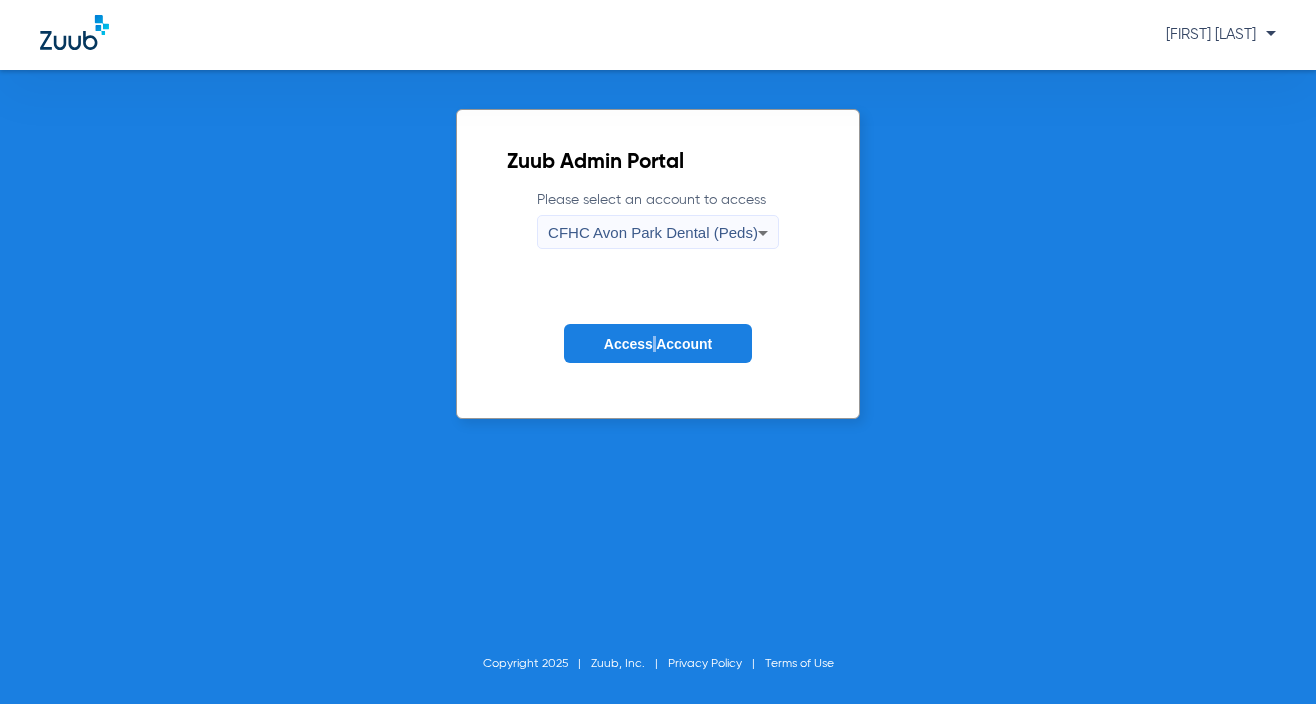 click on "Please select an account to access  CFHC Avon Park Dental (Peds) Access Account" 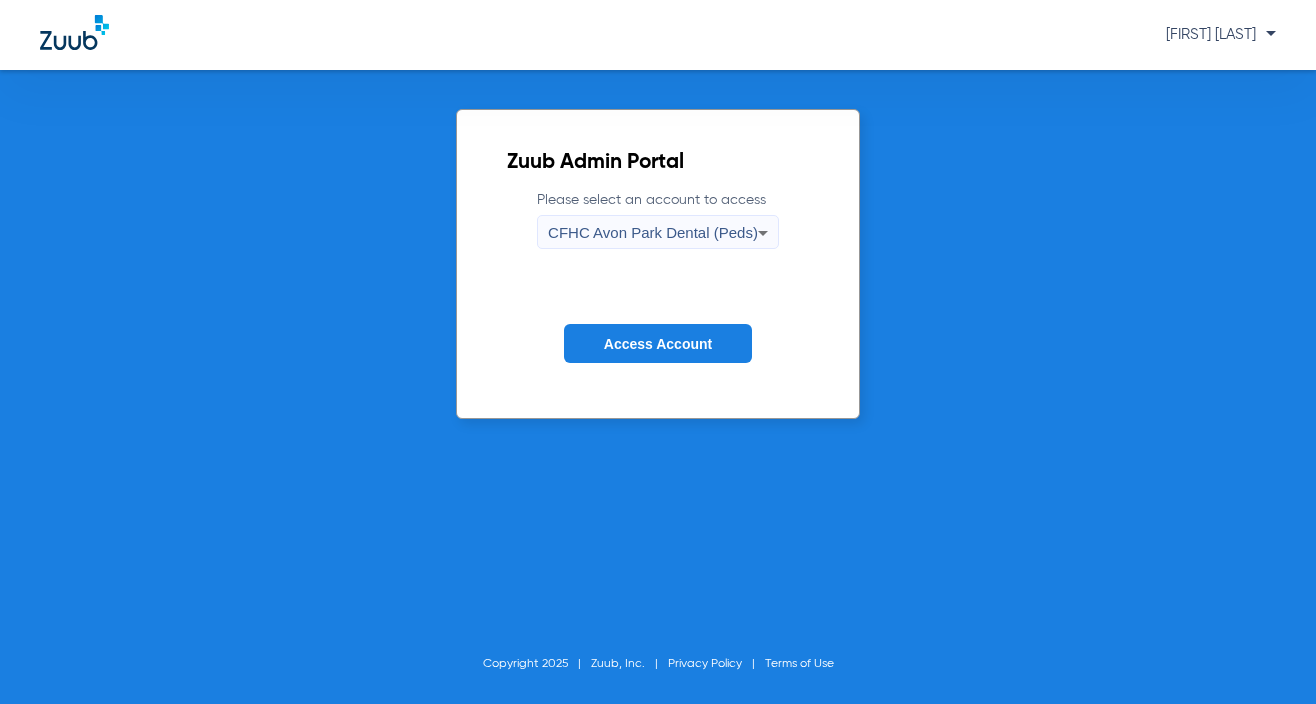 click on "CFHC Avon Park Dental (Peds)" at bounding box center [653, 233] 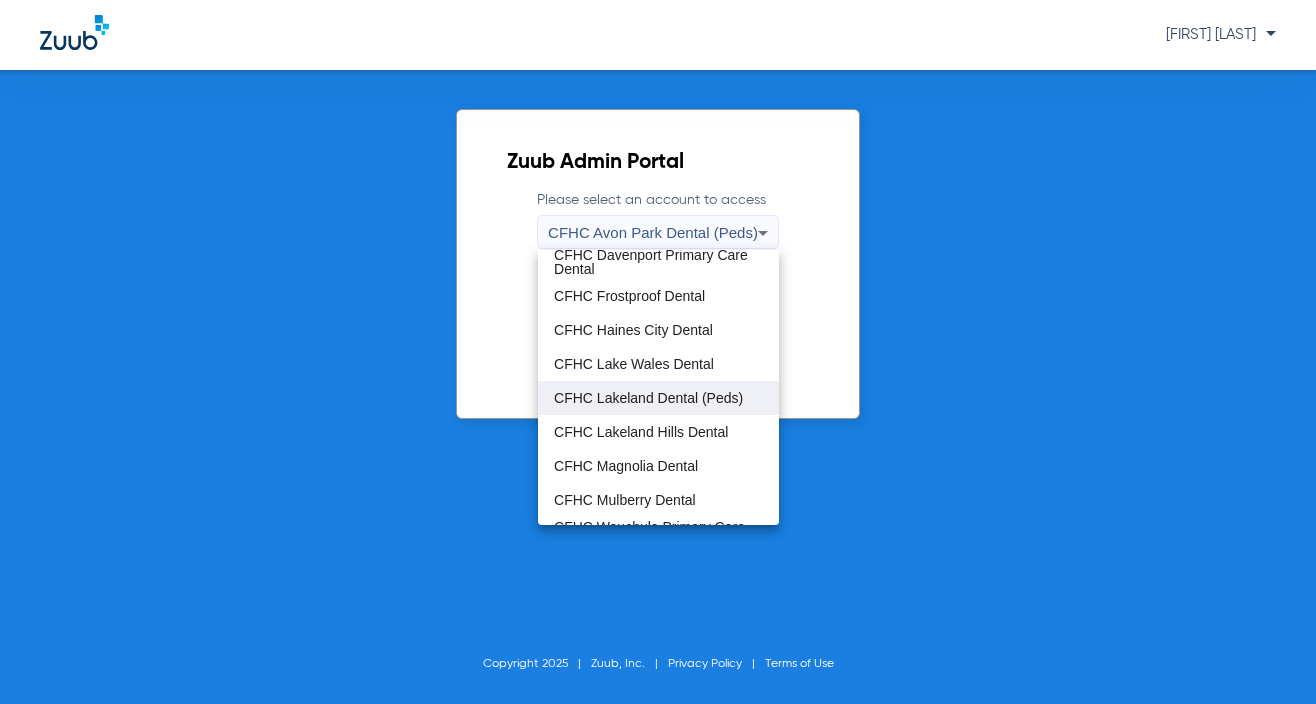 scroll, scrollTop: 98, scrollLeft: 0, axis: vertical 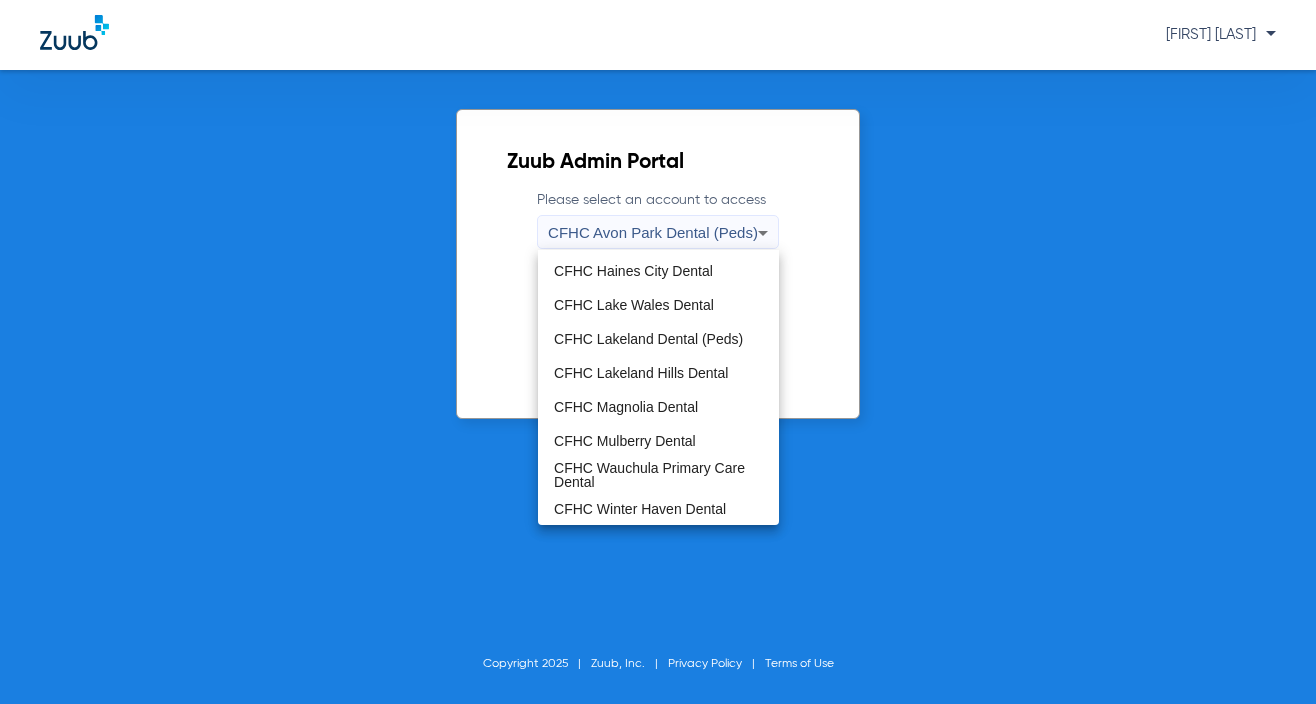 drag, startPoint x: 658, startPoint y: 303, endPoint x: 648, endPoint y: 332, distance: 30.675724 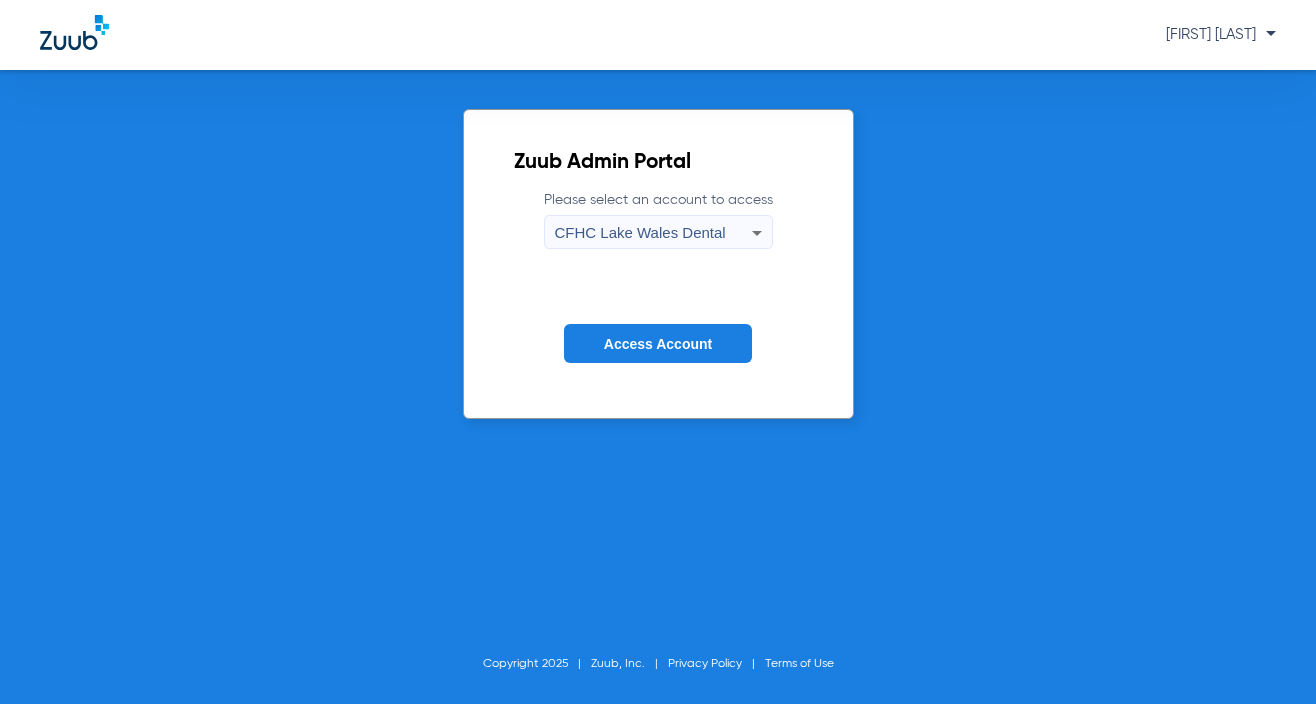 click on "Access Account" 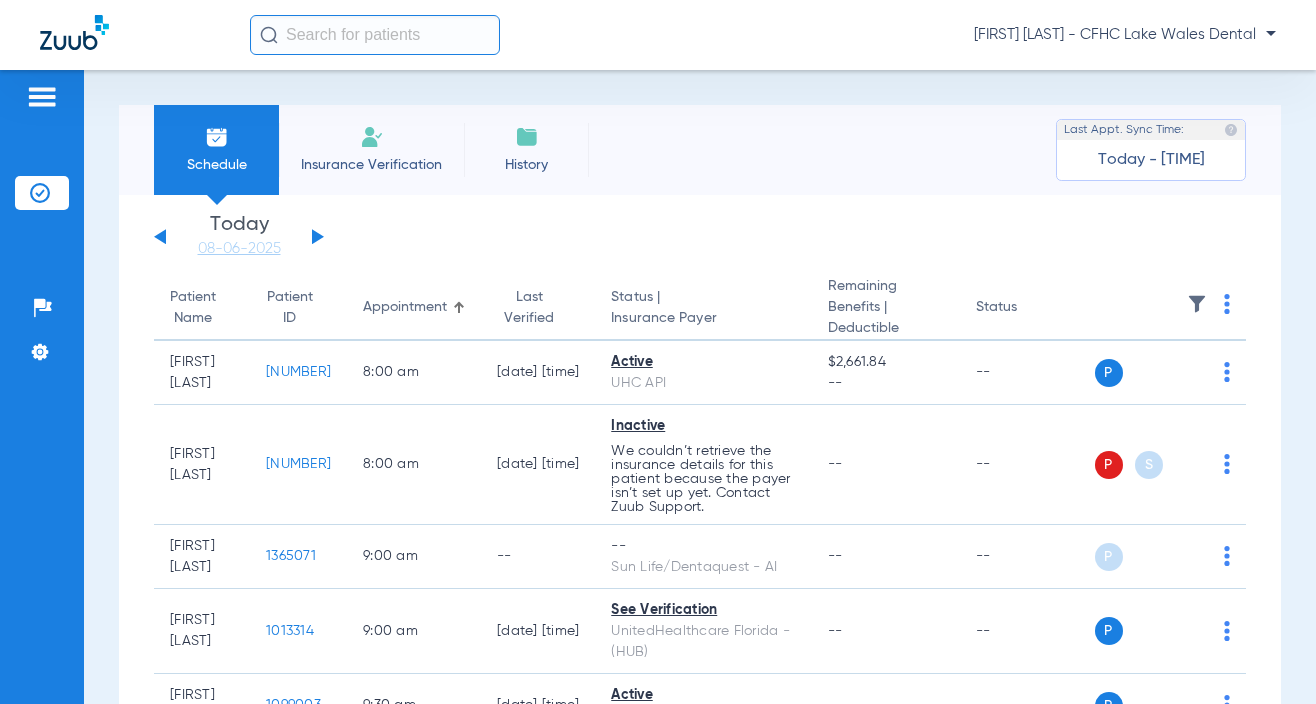 click on "Insurance Verification" 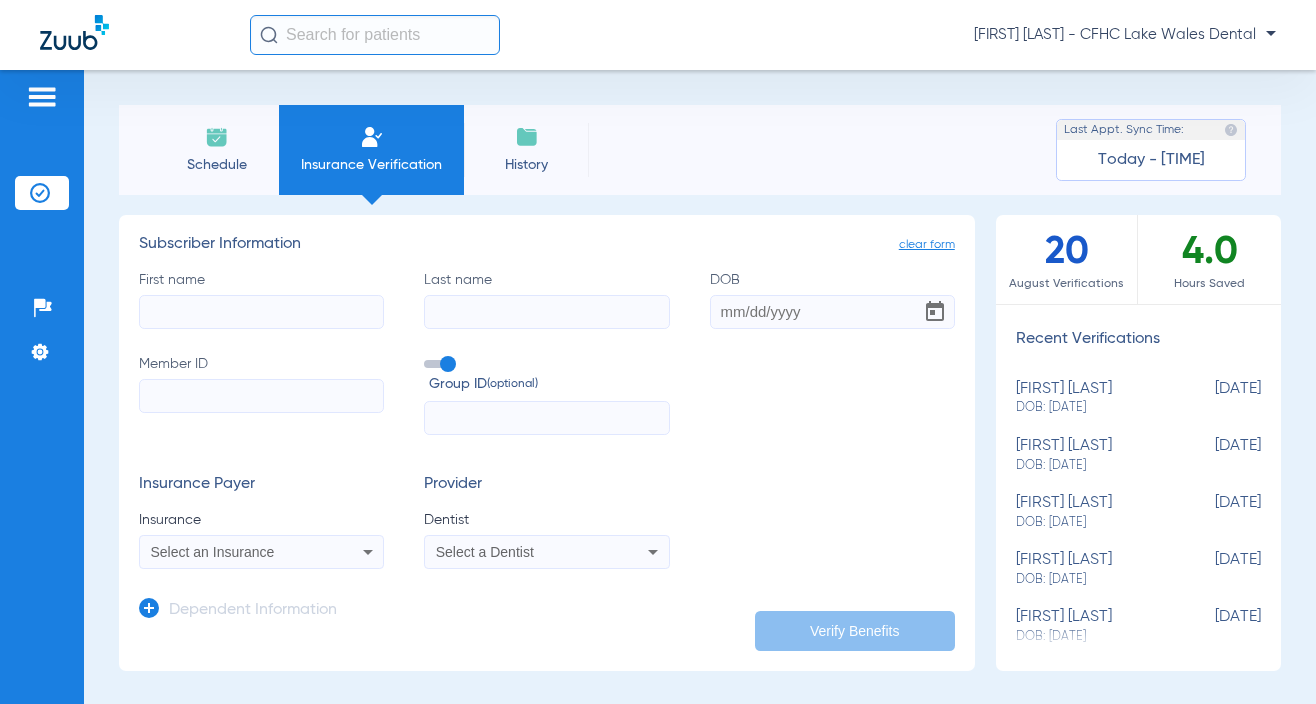 click on "DOB: [DATE]" 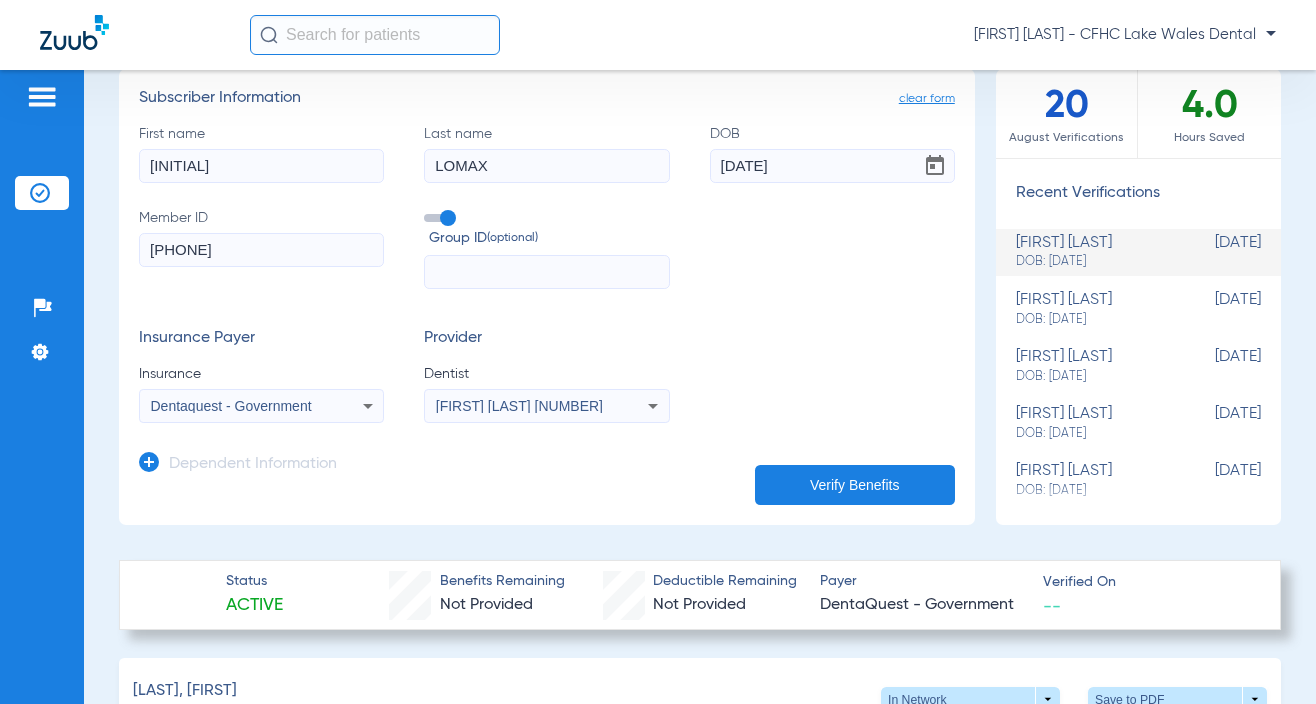 scroll, scrollTop: 0, scrollLeft: 0, axis: both 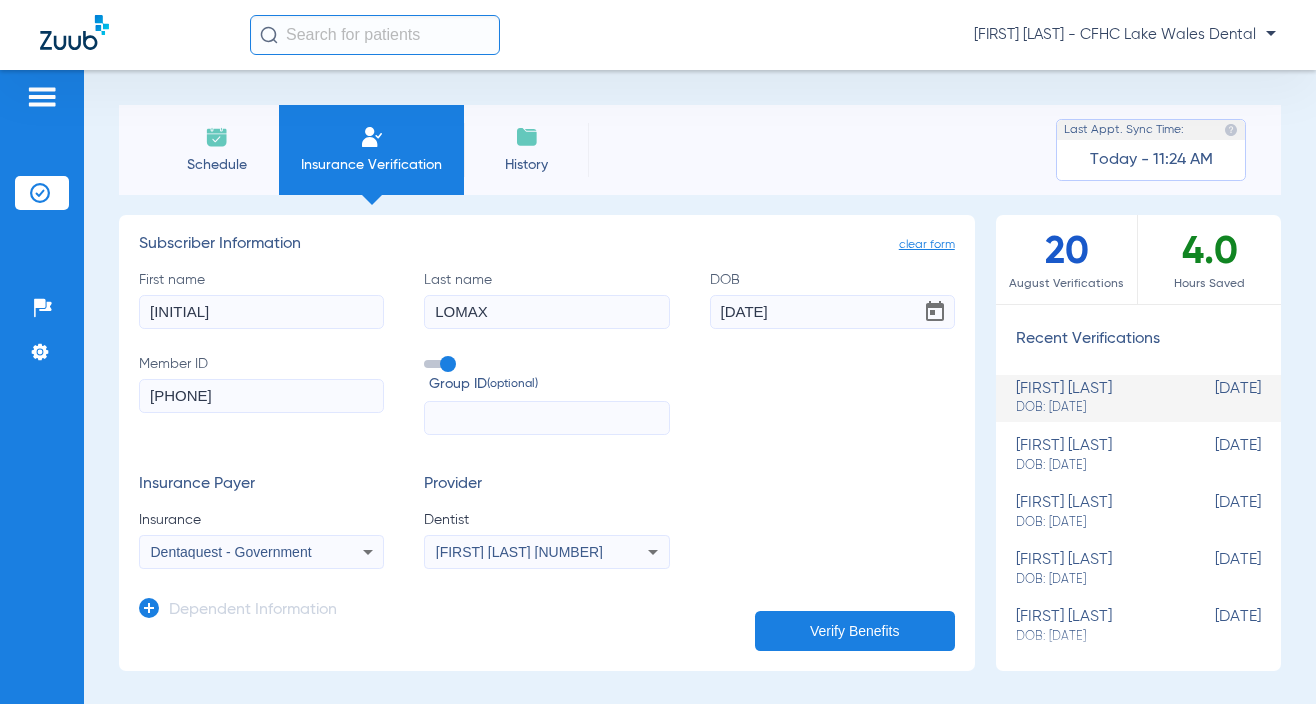 click 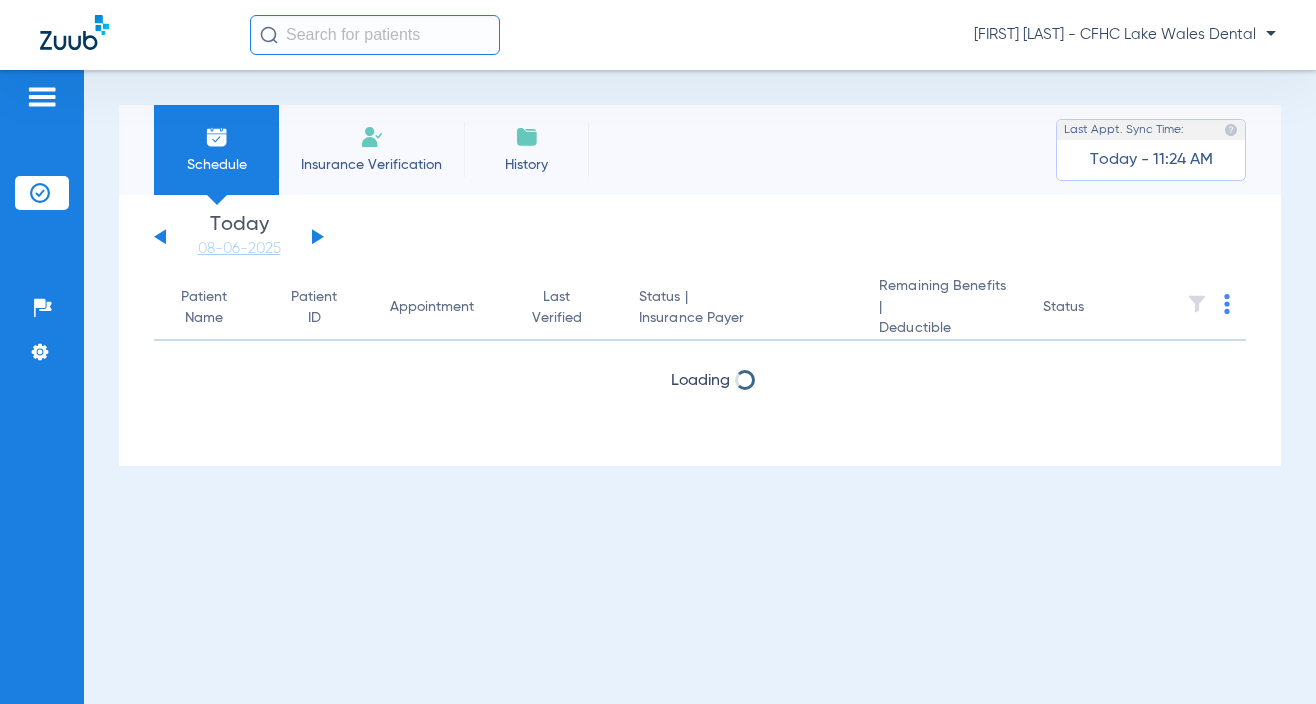 click on "Insurance Verification" 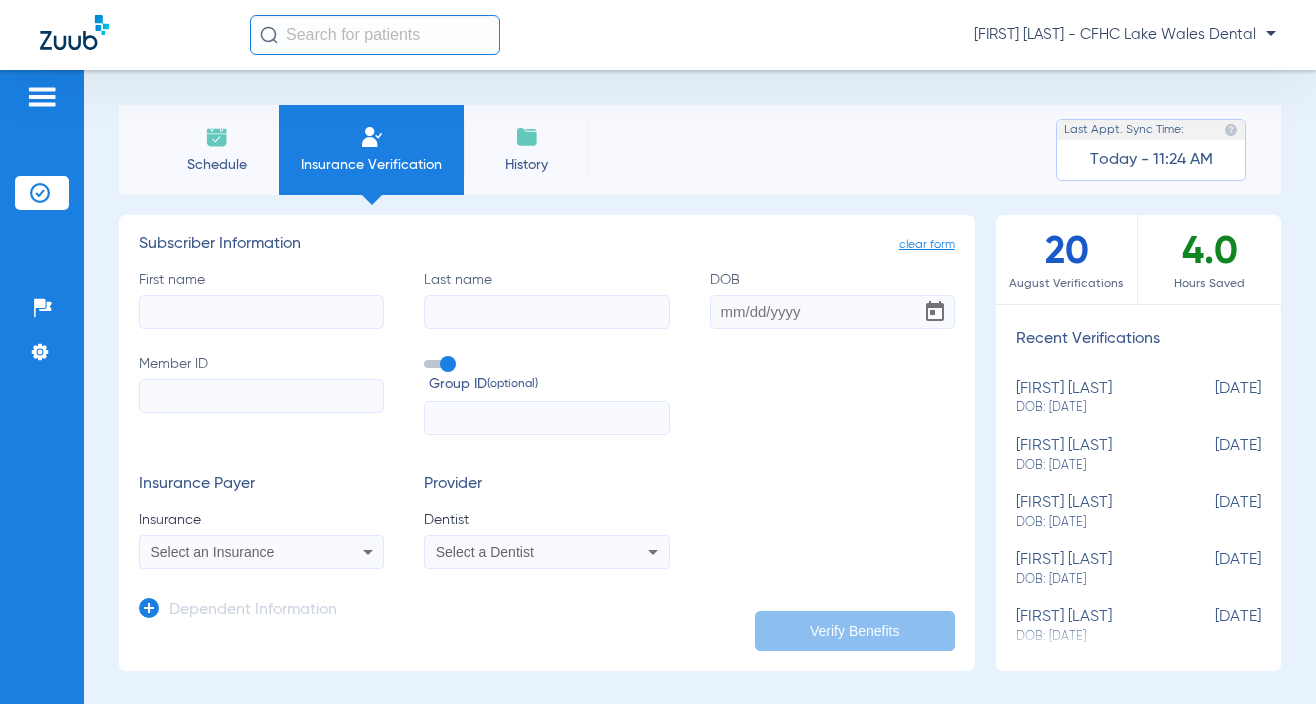 click on "First name   Last name   DOB   Member ID   Group ID  (optional)" 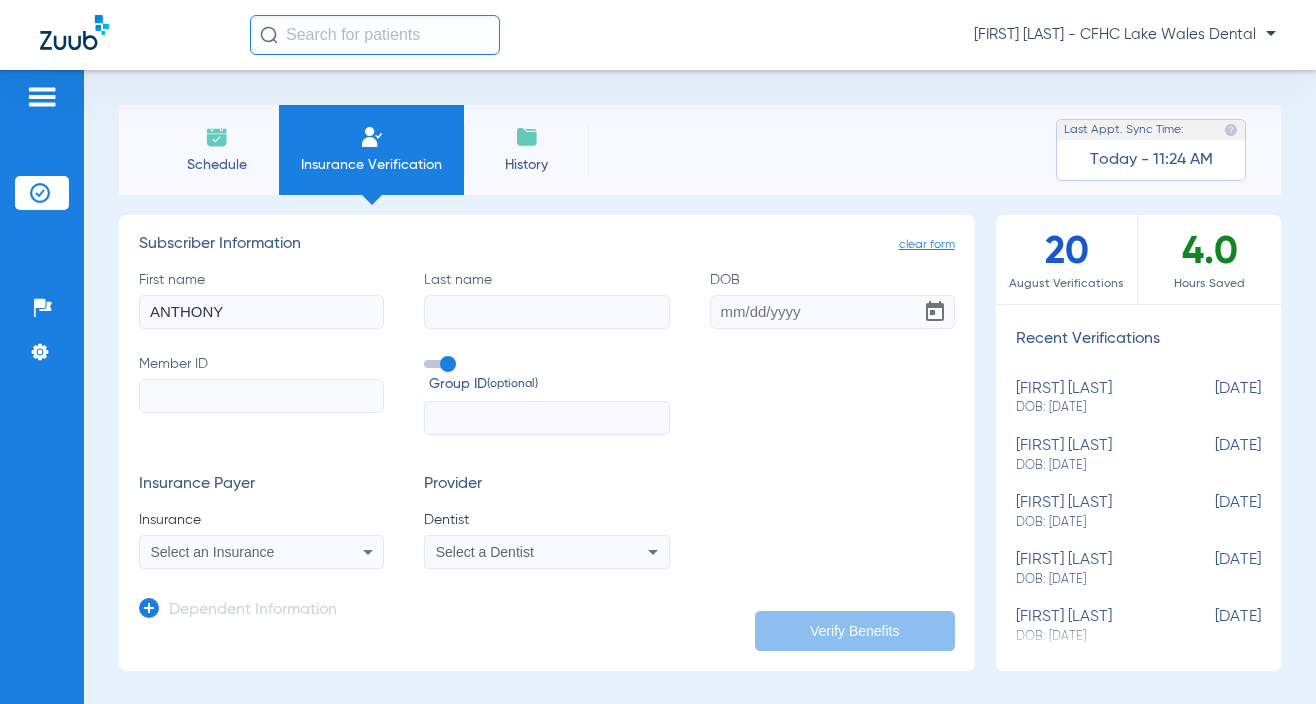type on "ANTHONY" 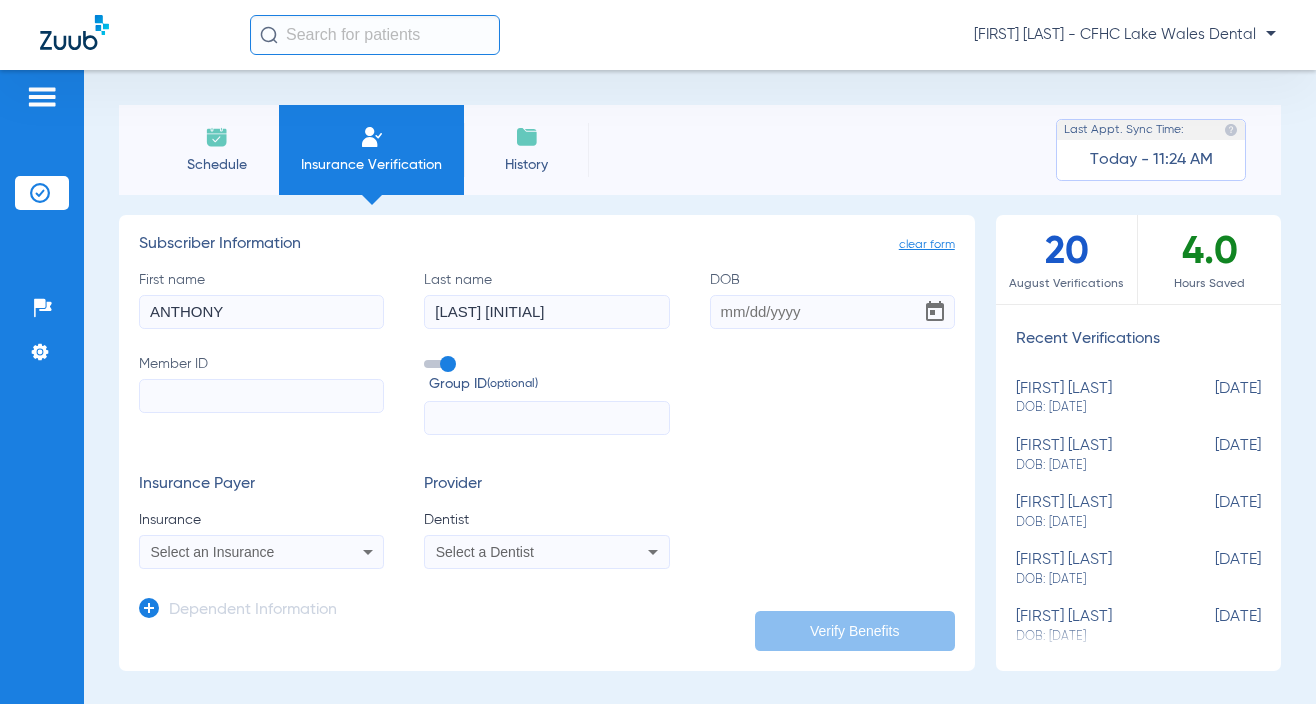 type on "[LAST] [INITIAL]" 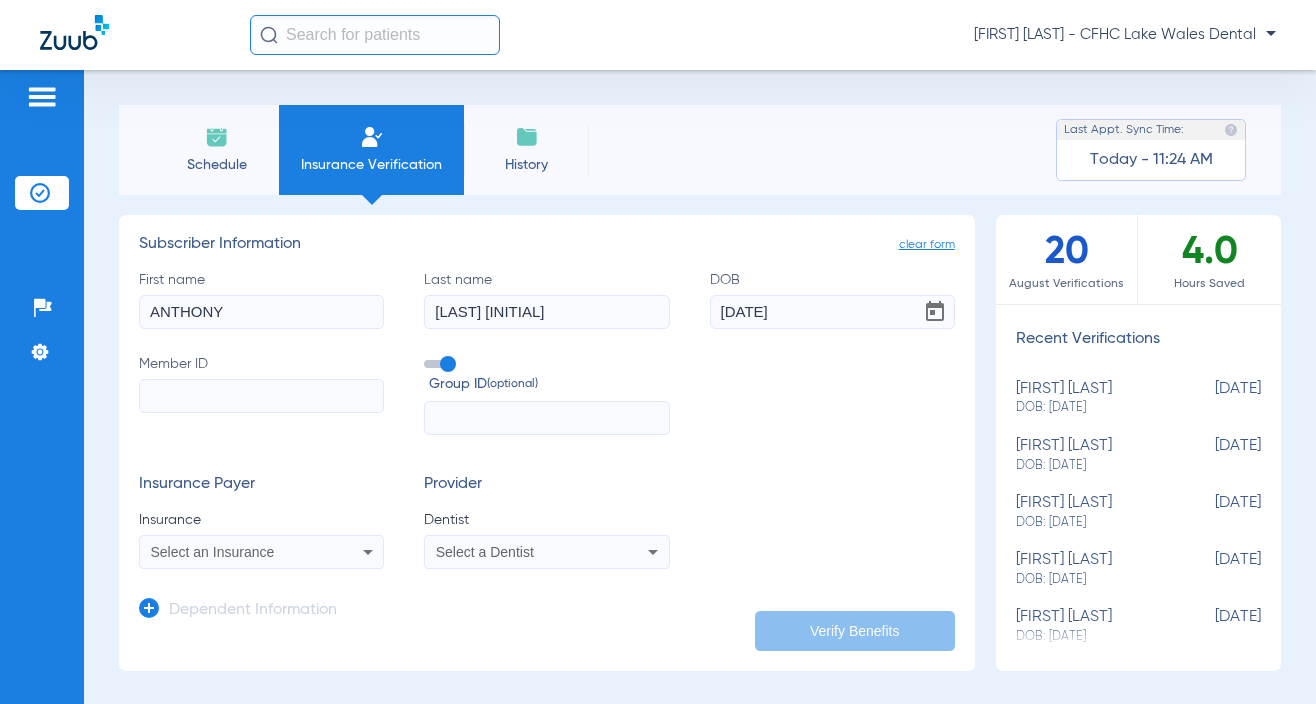 type on "[DATE]" 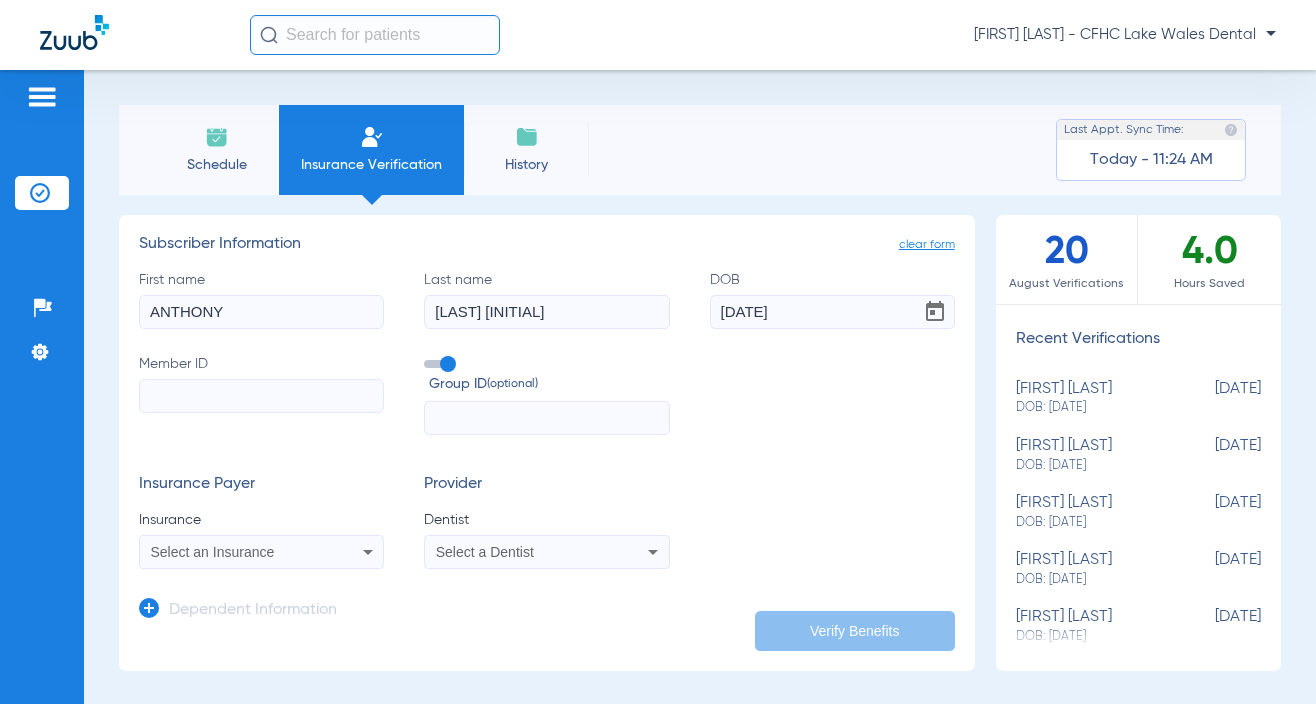 paste on "[NUMBER]" 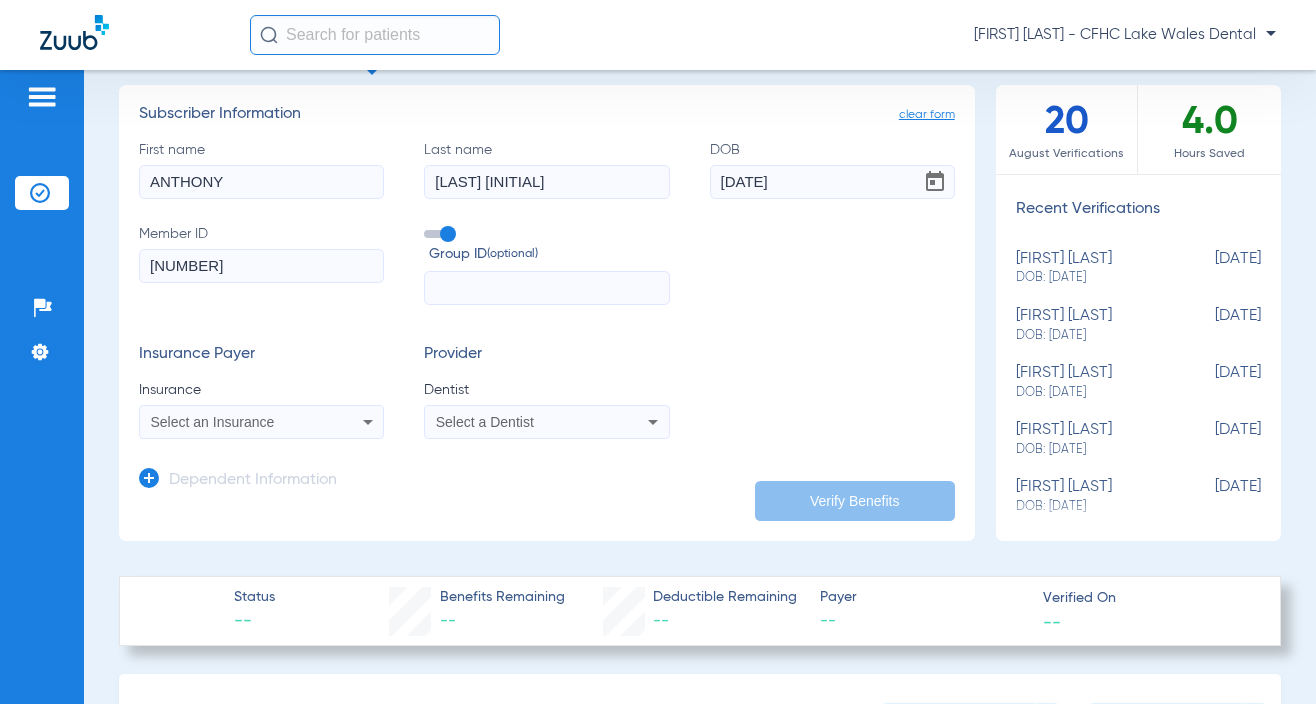 scroll, scrollTop: 200, scrollLeft: 0, axis: vertical 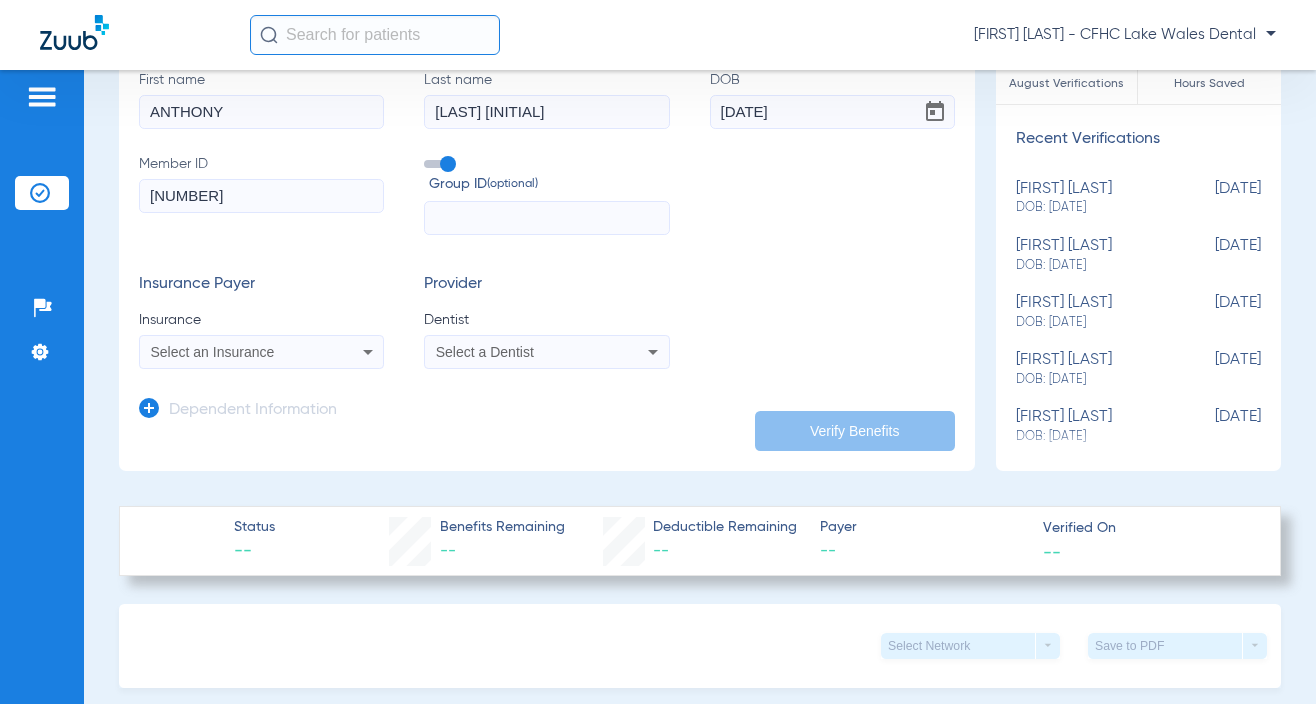 type on "[NUMBER]" 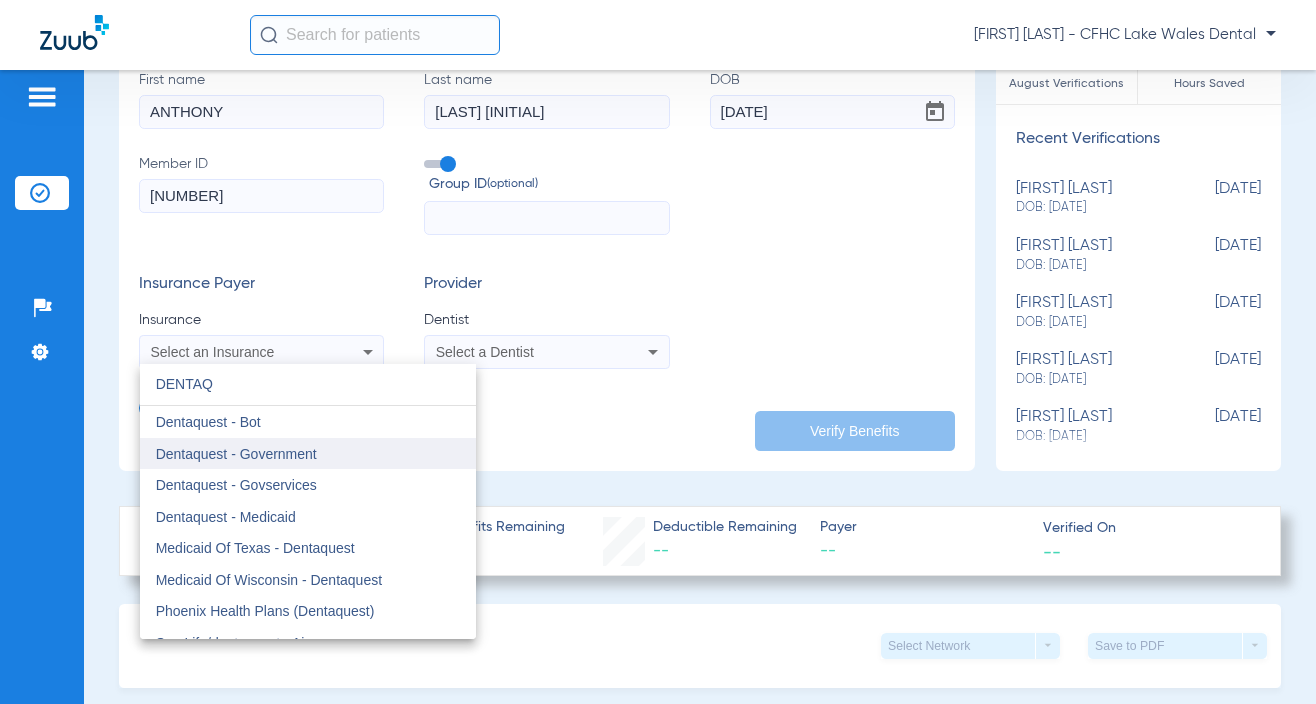 type on "DENTAQ" 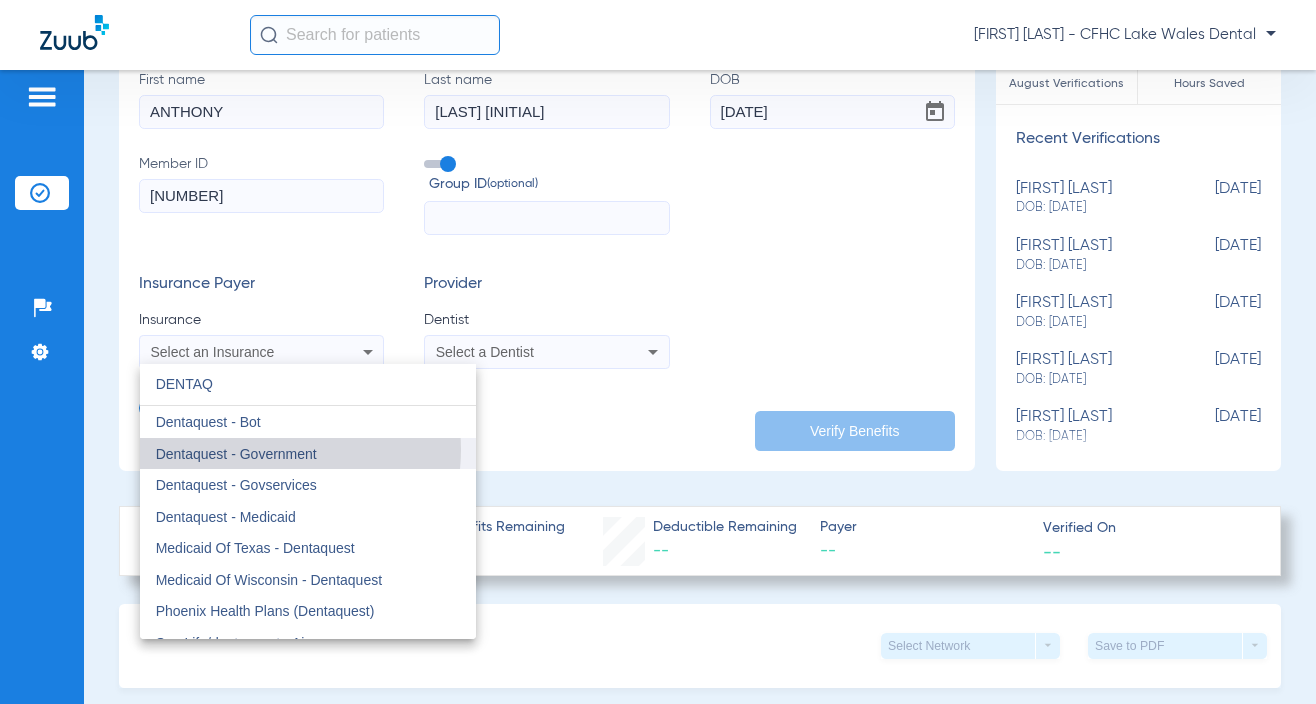 click on "Dentaquest - Government" at bounding box center [236, 454] 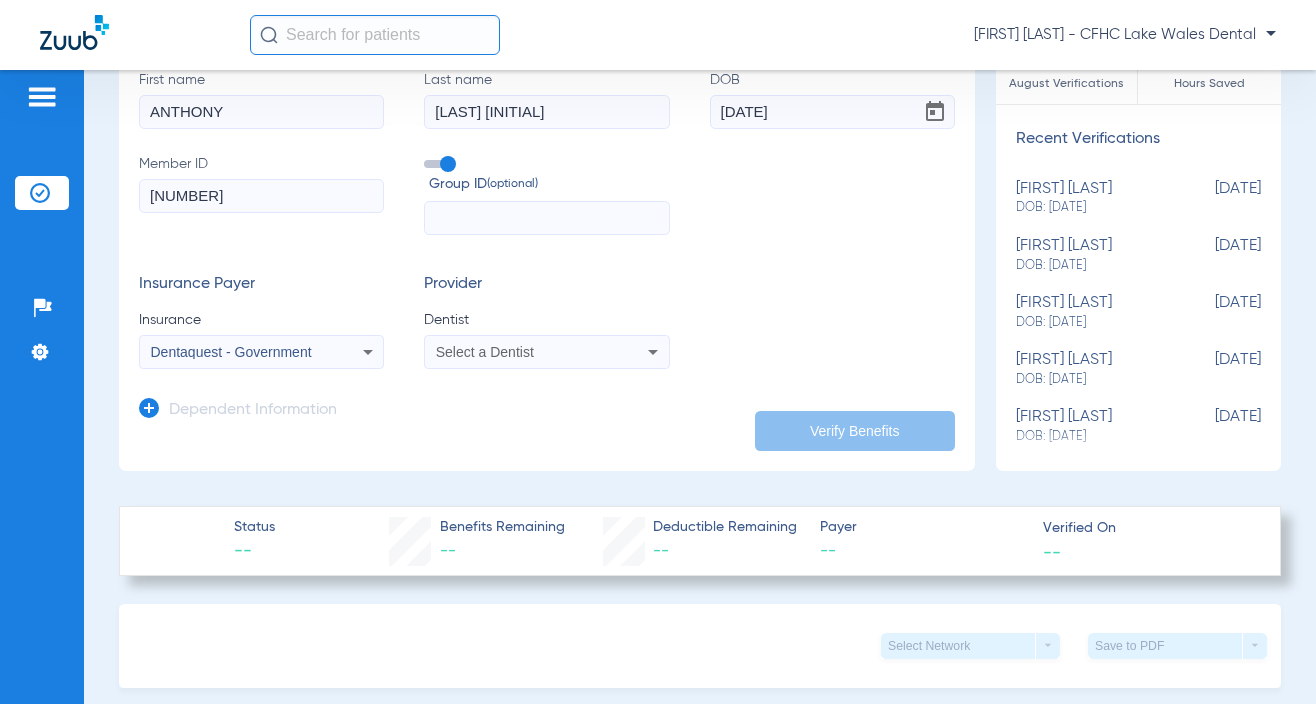 click on "Select a Dentist" at bounding box center [546, 352] 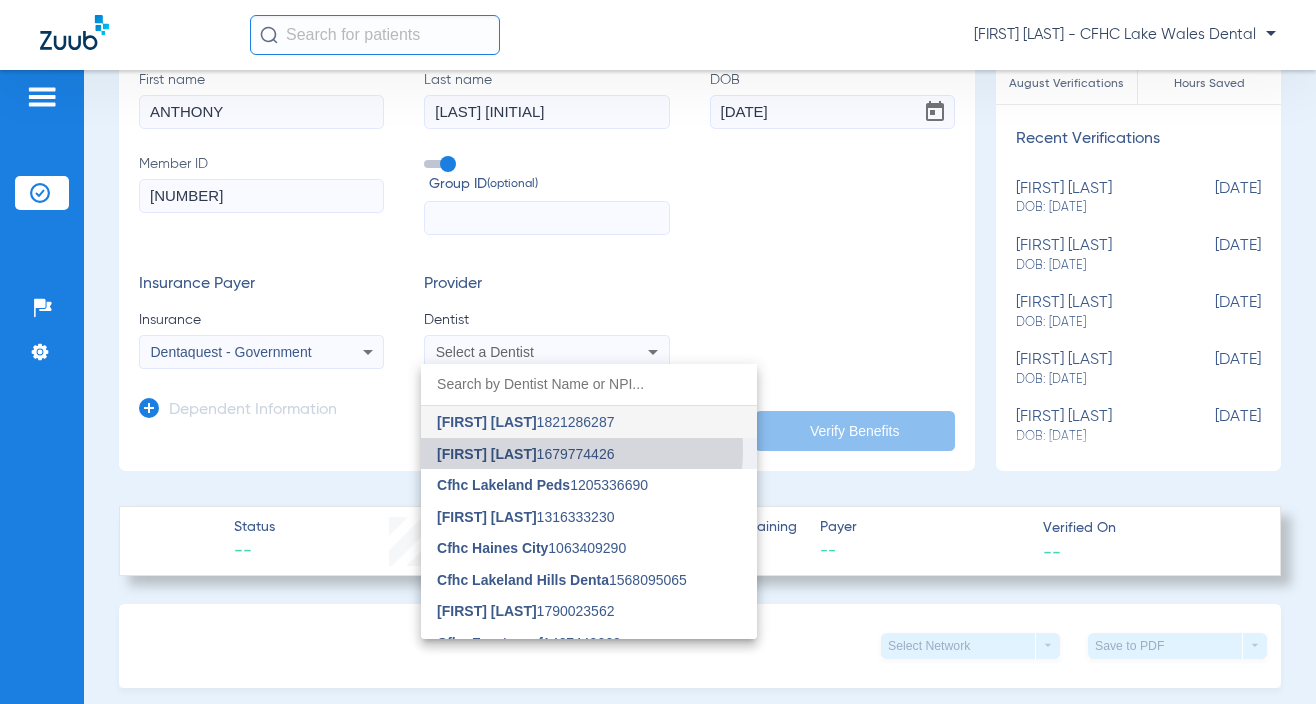 click on "[FIRST] [LAST] [NUMBER]" at bounding box center (525, 454) 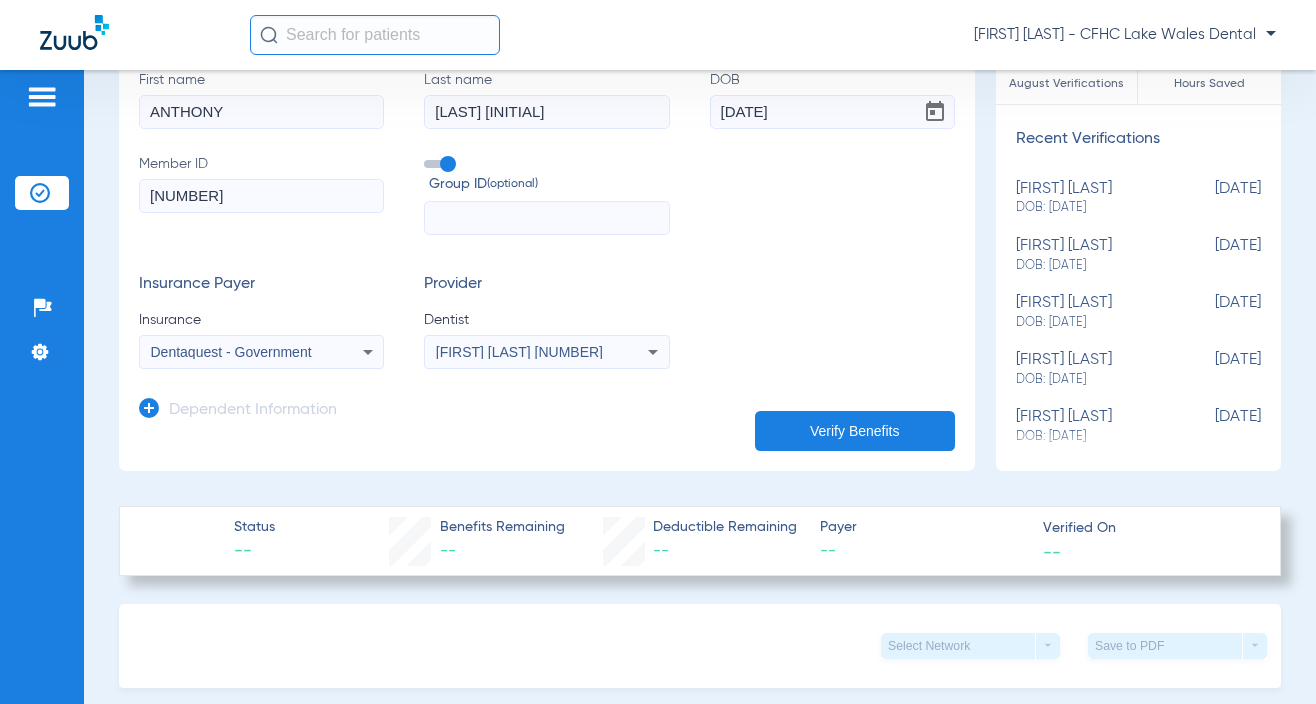 click on "Subscriber Information
First name  [FIRST]  Last name  [LAST]  DOB  [DATE]  Member ID  [NUMBER]  Group ID  (optional)  Insurance Payer   Insurance
Dentaquest - Government  Provider   Dentist
[FIRST] [LAST] [NUMBER]  Dependent Information   Verify Benefits" 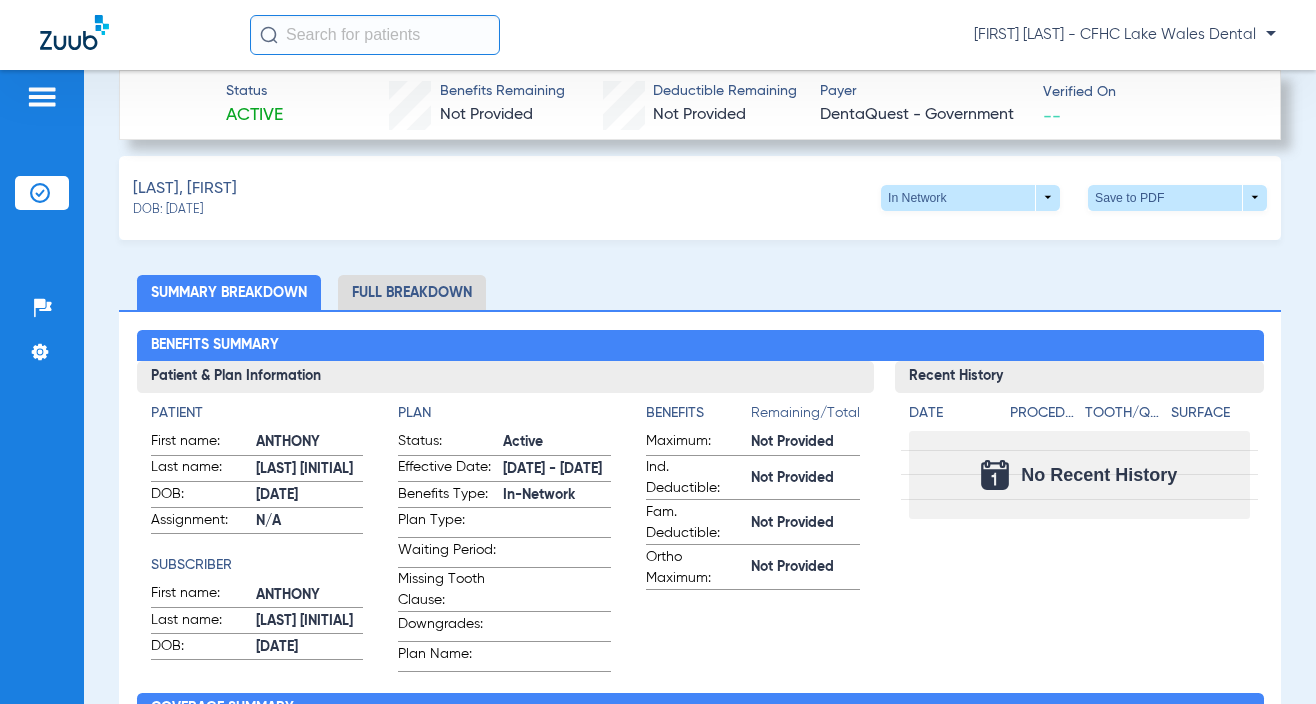 scroll, scrollTop: 341, scrollLeft: 0, axis: vertical 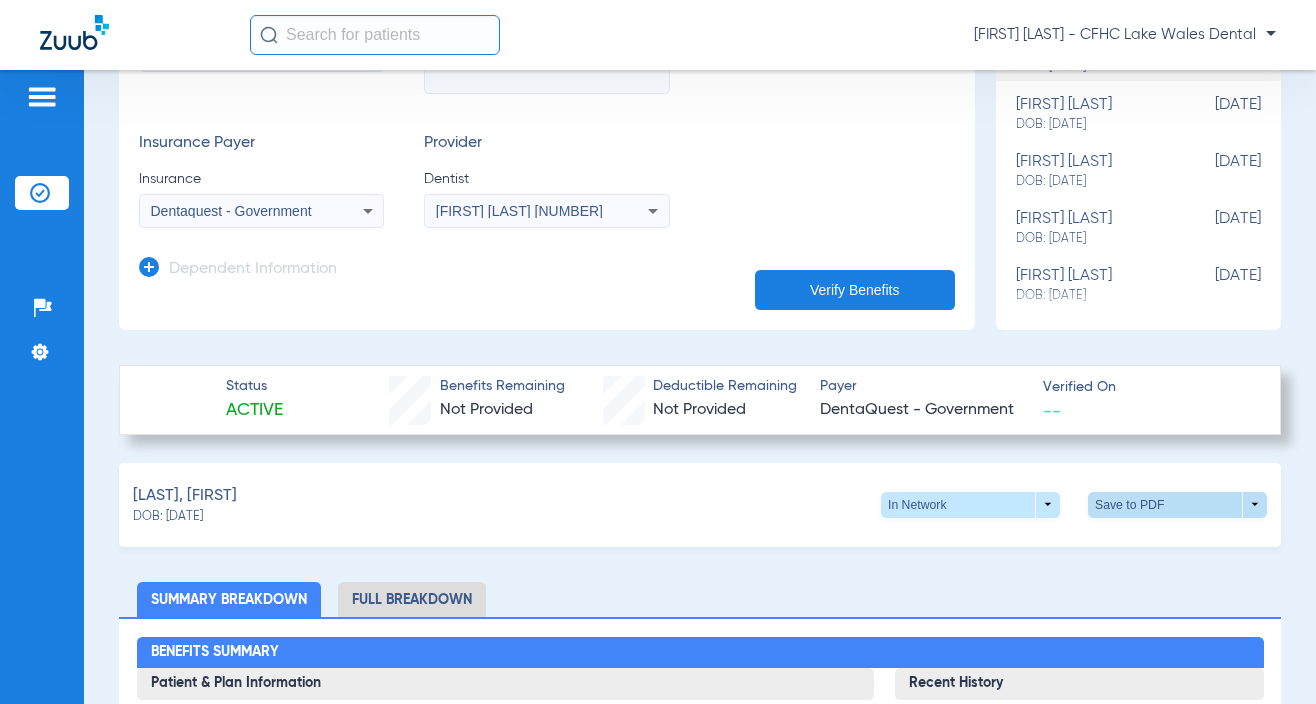 click 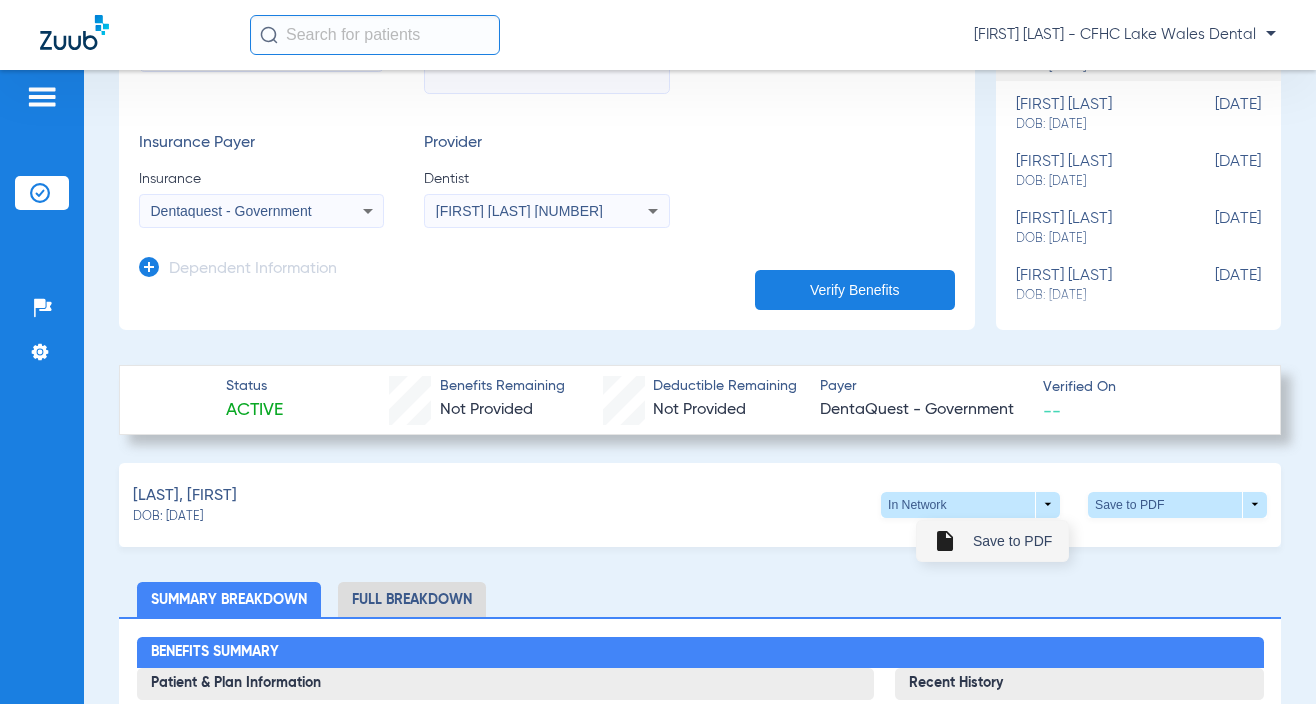 click on "insert_drive_file  Save to PDF" at bounding box center (992, 541) 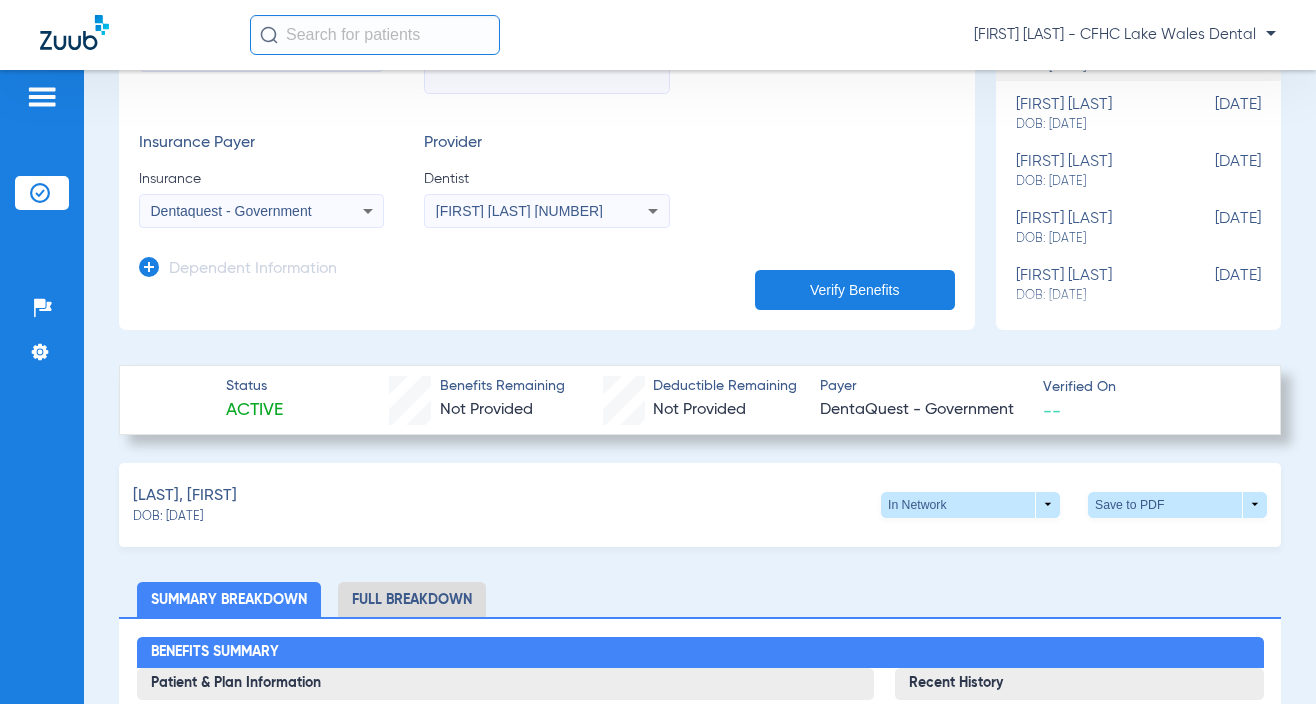 drag, startPoint x: 718, startPoint y: 536, endPoint x: 700, endPoint y: 244, distance: 292.55426 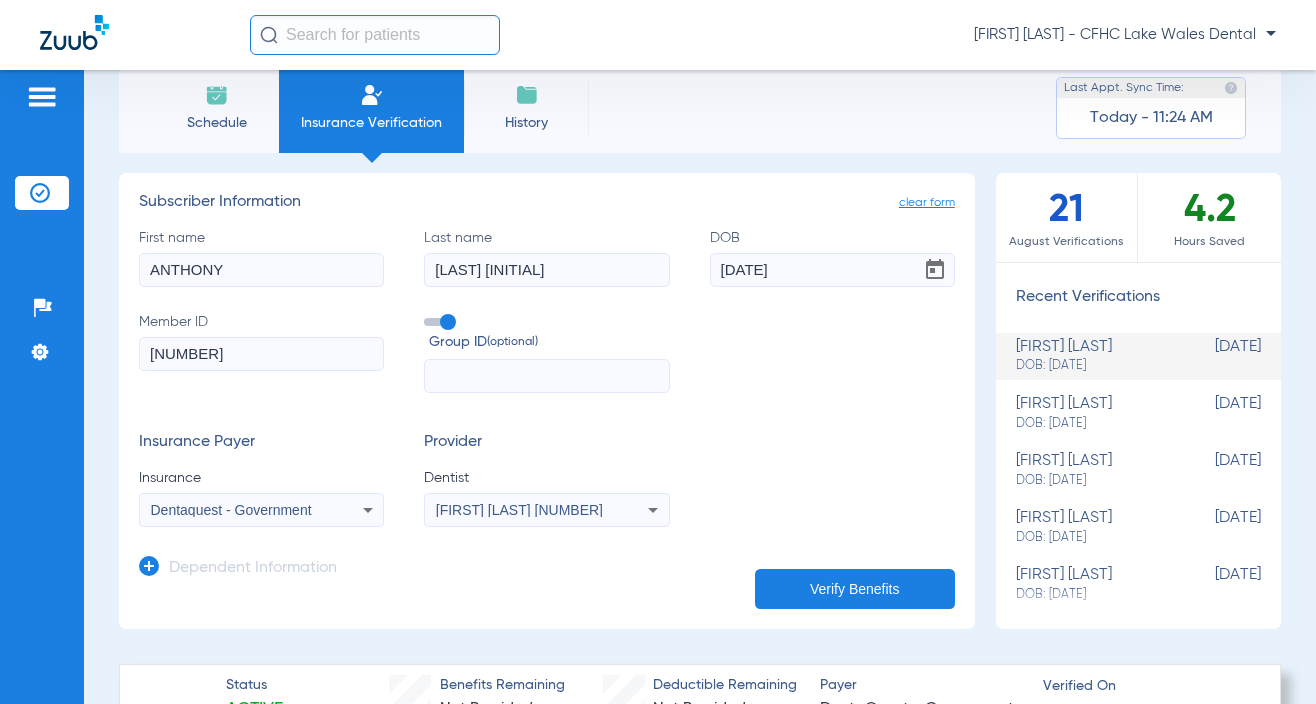 scroll, scrollTop: 0, scrollLeft: 0, axis: both 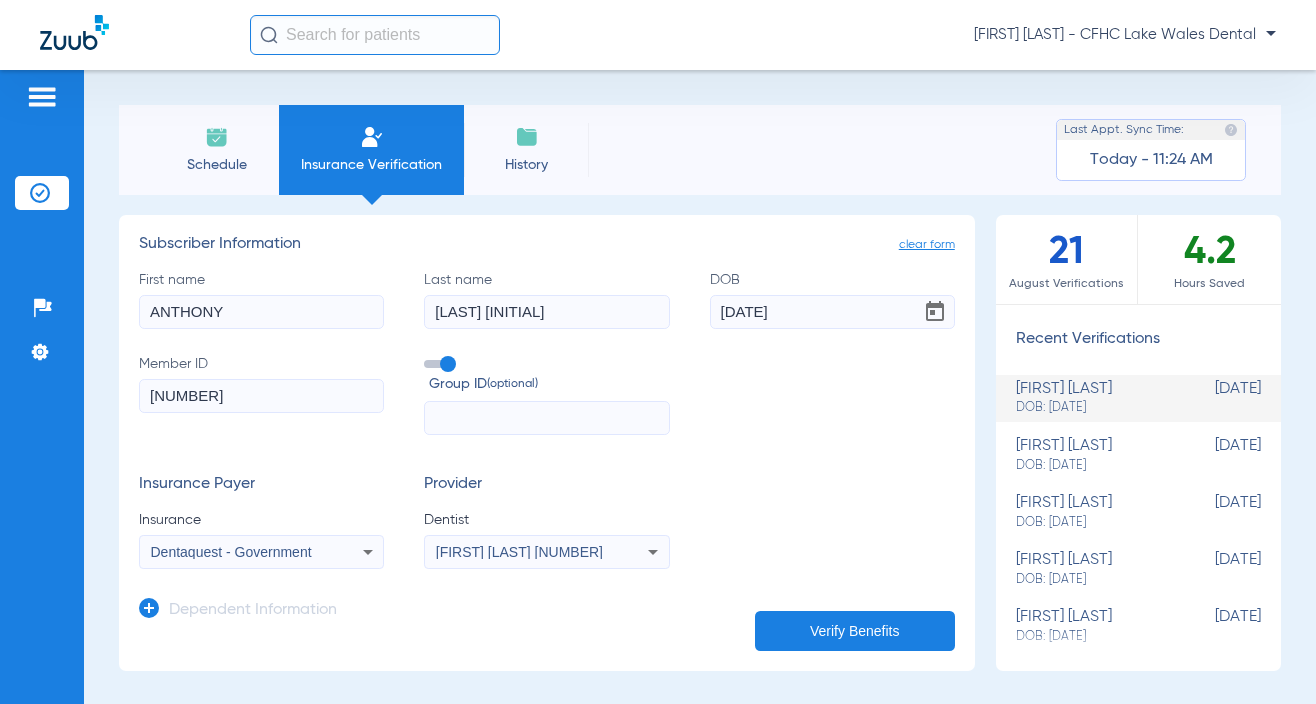 click on "Schedule" 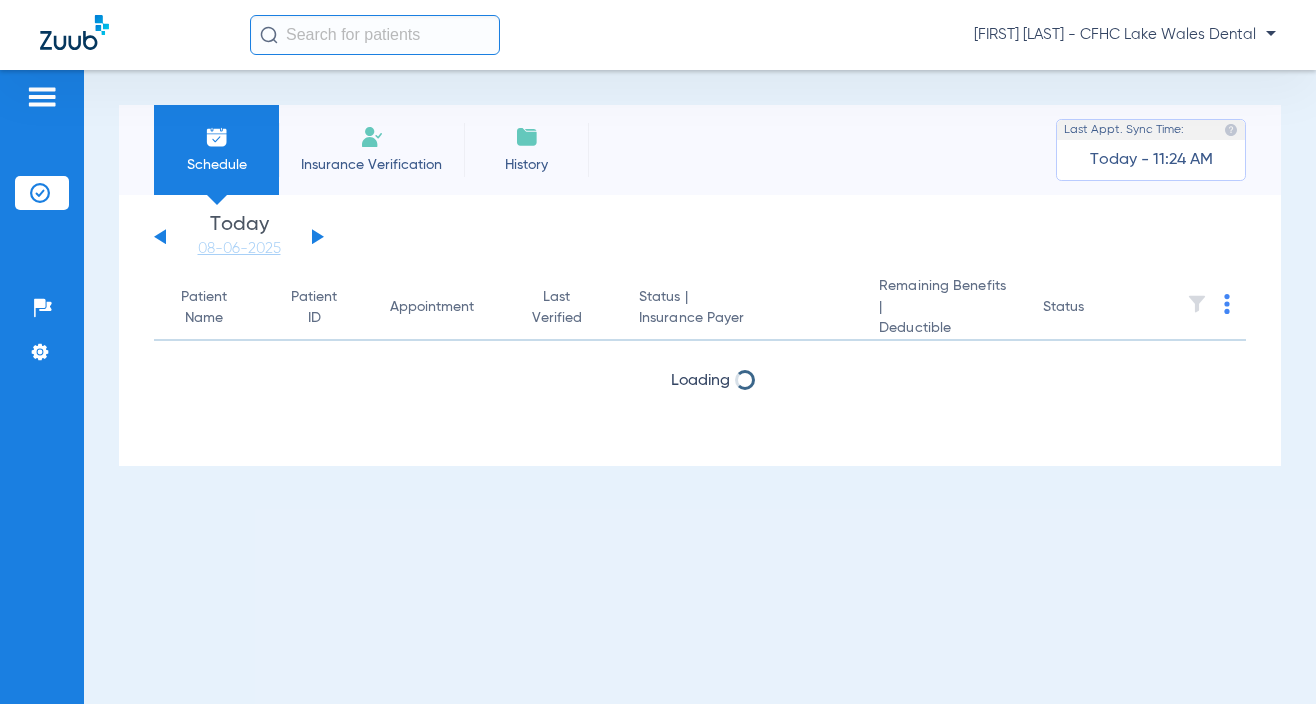 click on "Insurance Verification" 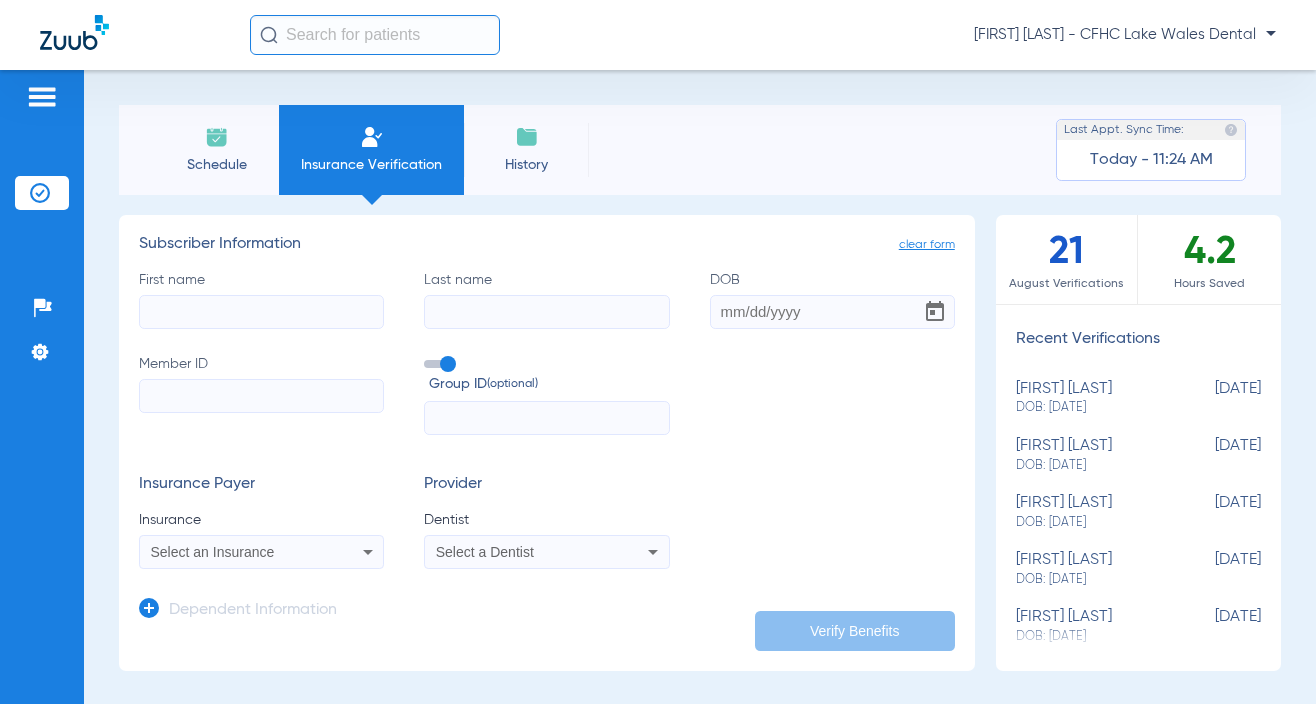 click on "First name" 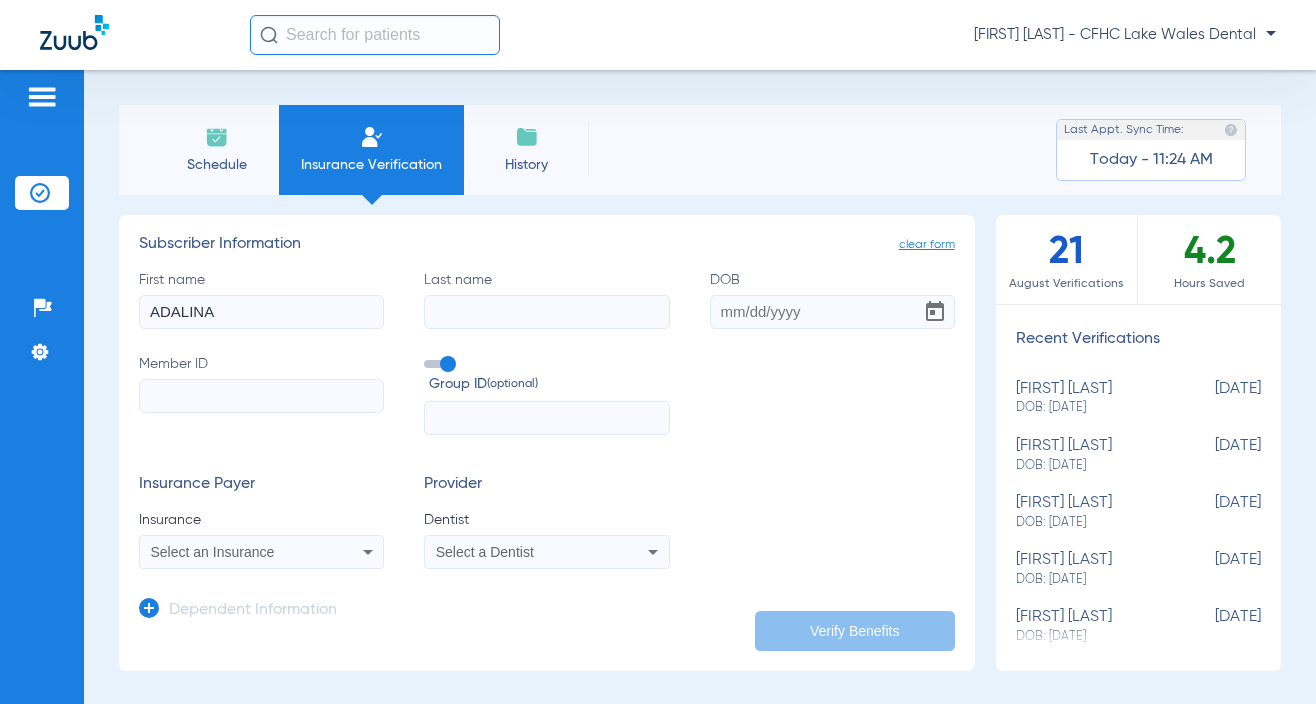 type on "ADALINA" 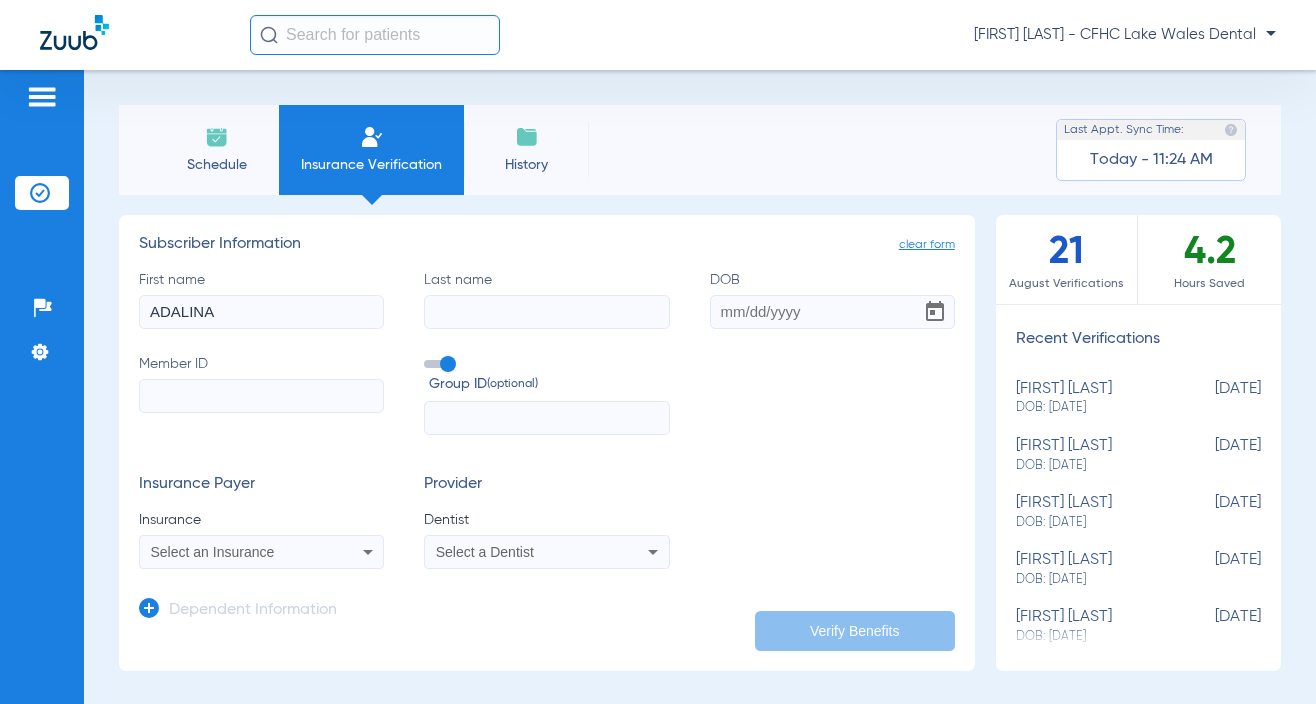 type on "D" 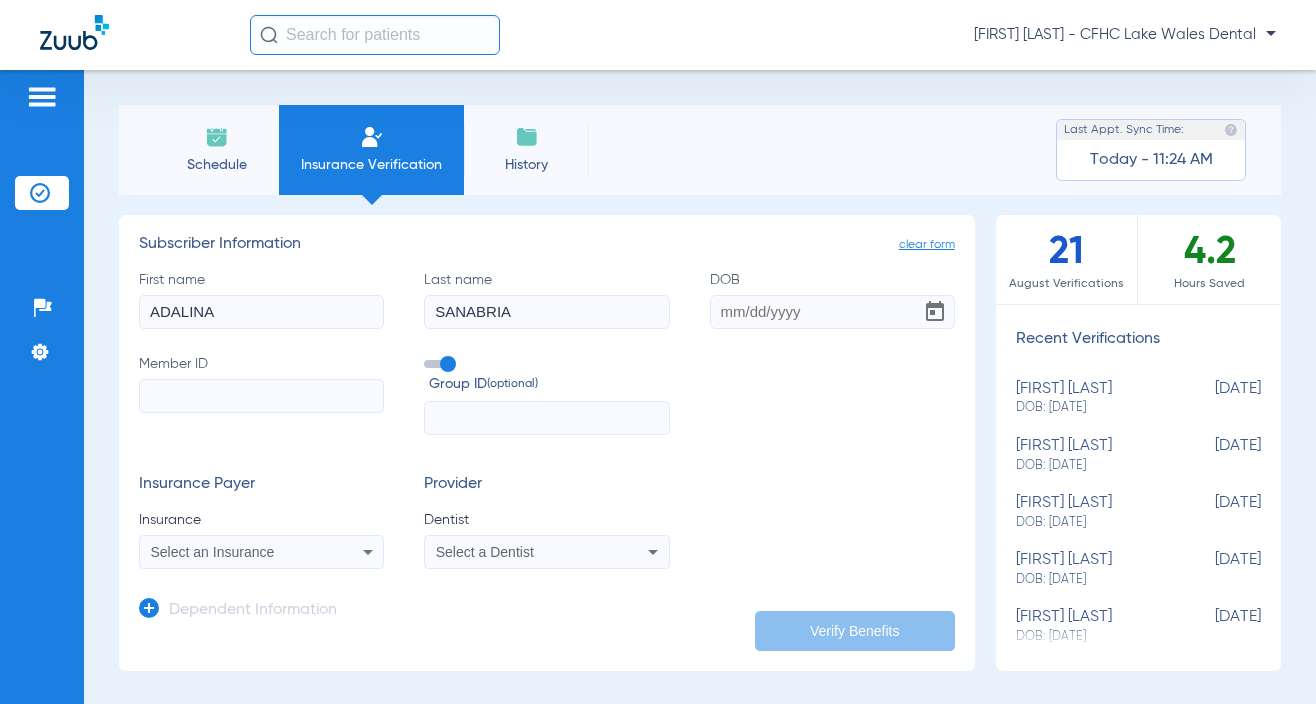 type on "SANABRIA" 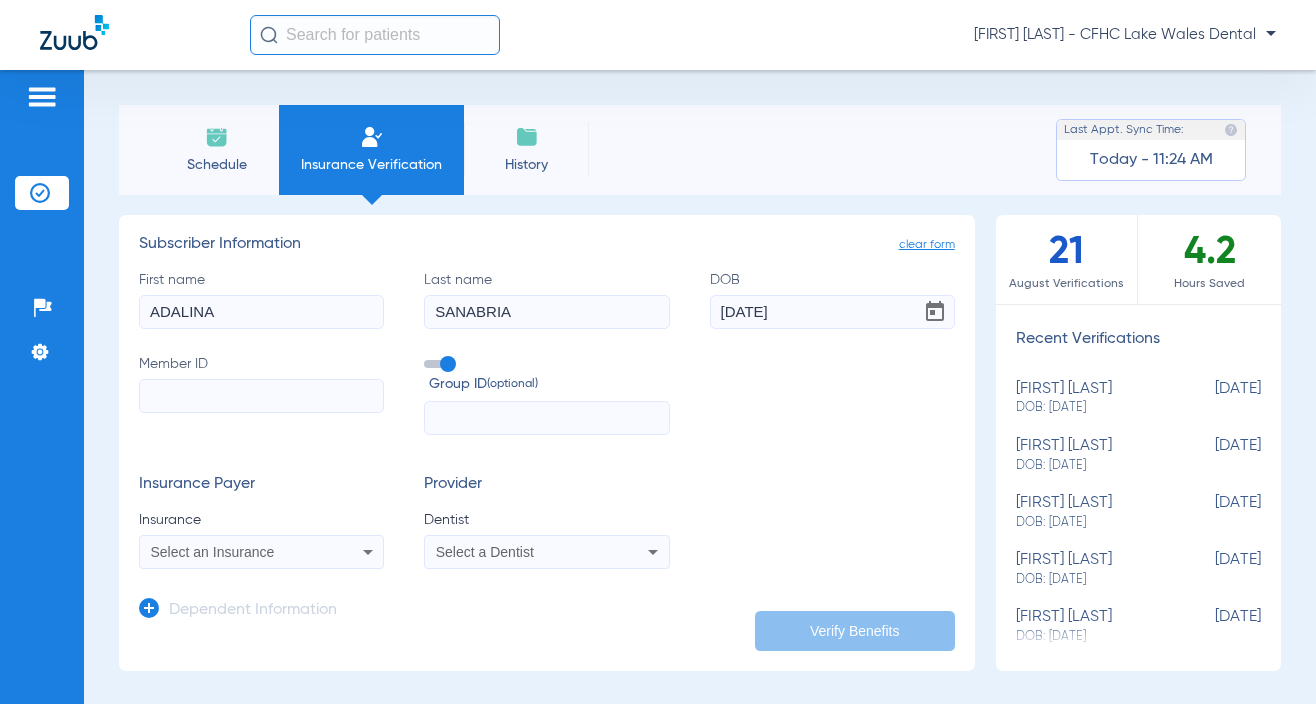 type on "[DATE]" 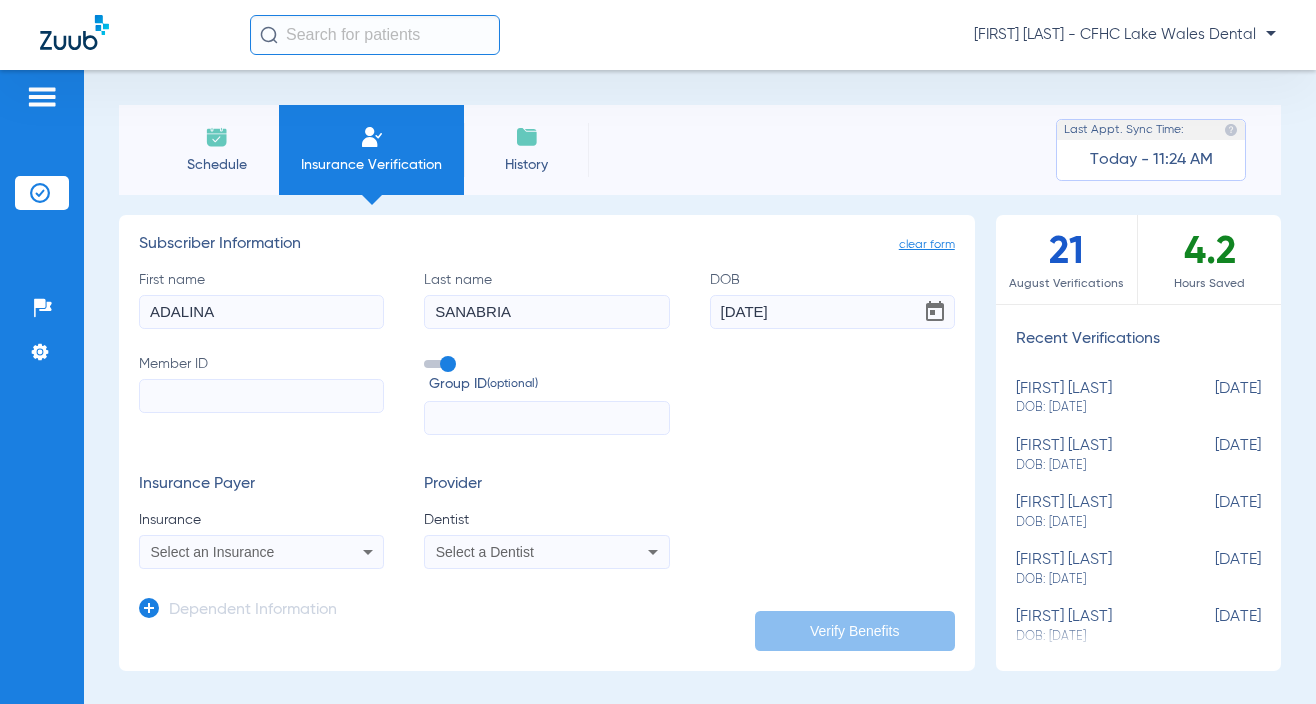paste on "[PHONE]" 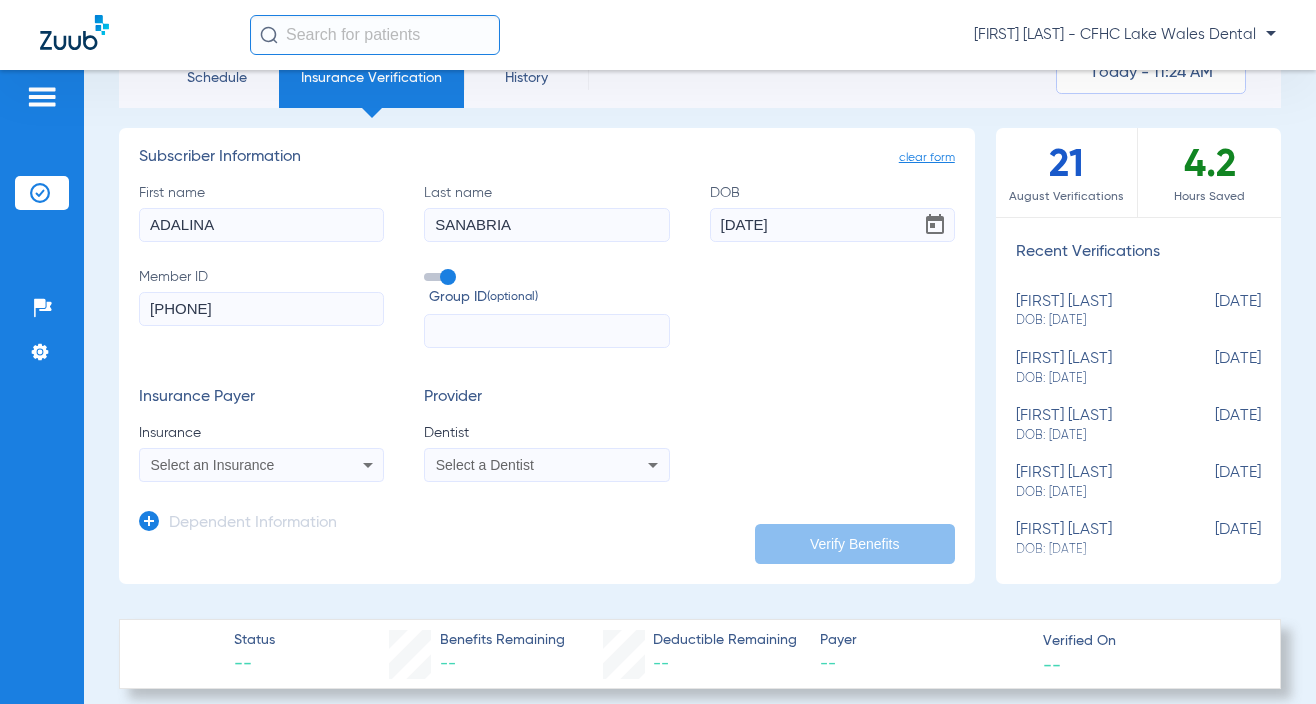 scroll, scrollTop: 300, scrollLeft: 0, axis: vertical 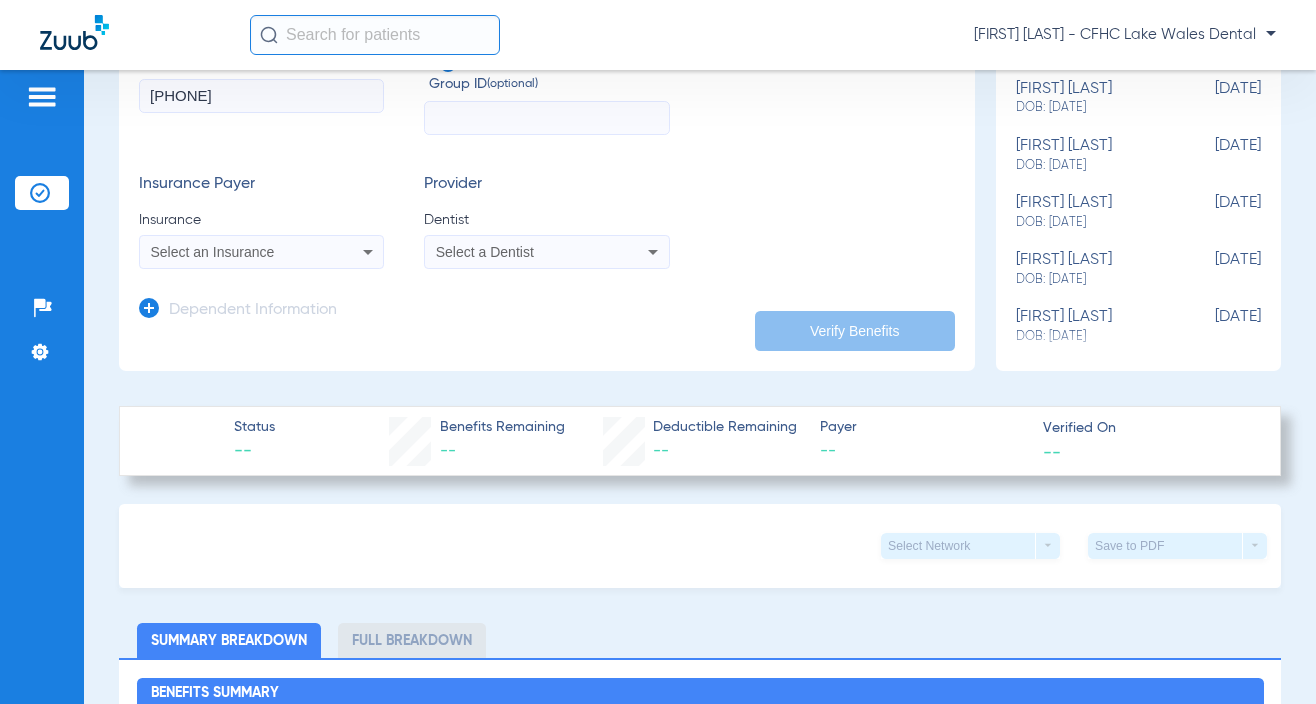 type on "[PHONE]" 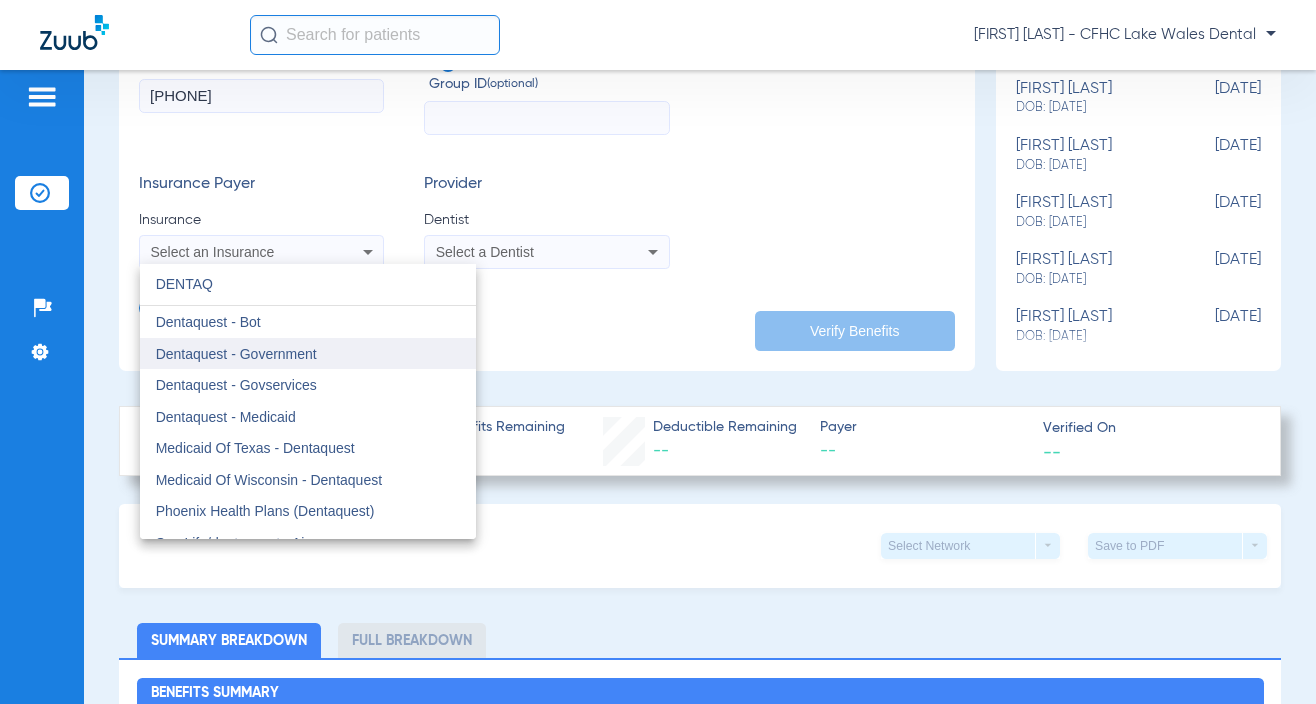 type on "DENTAQ" 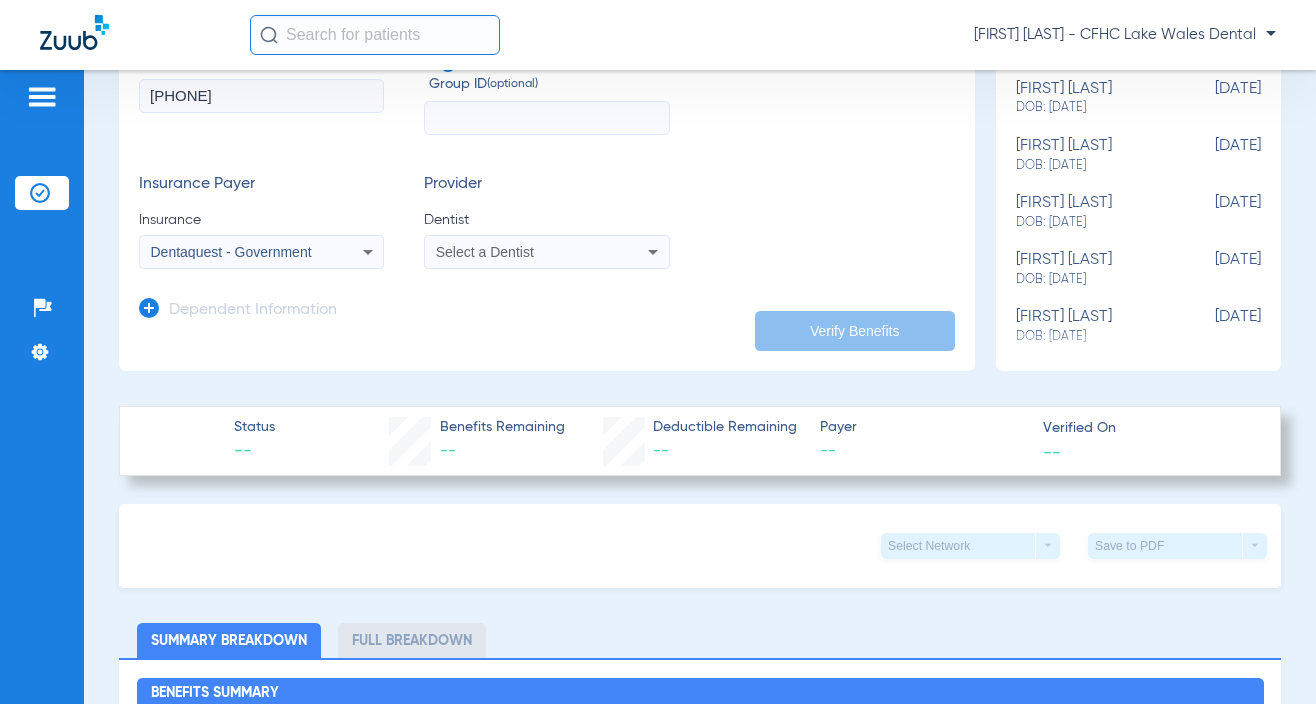 click on "Select a Dentist" at bounding box center [546, 252] 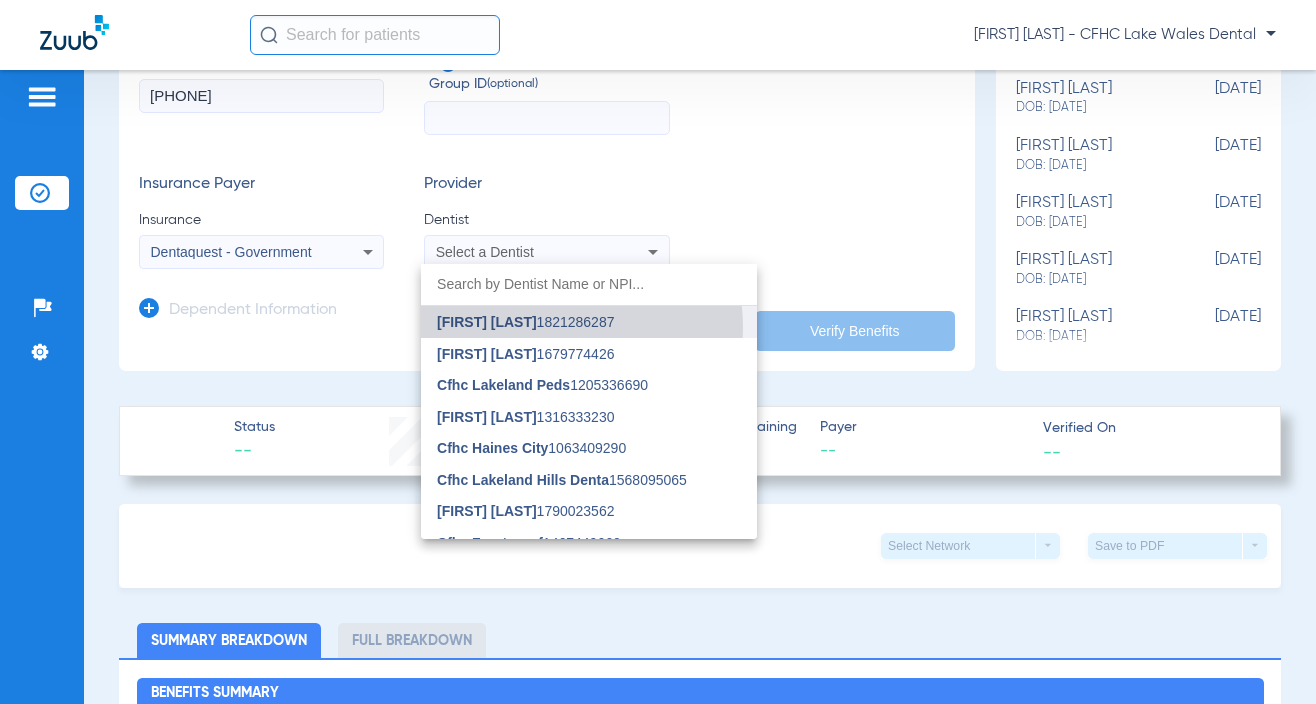 click on "[FIRST] [LAST]" at bounding box center [487, 322] 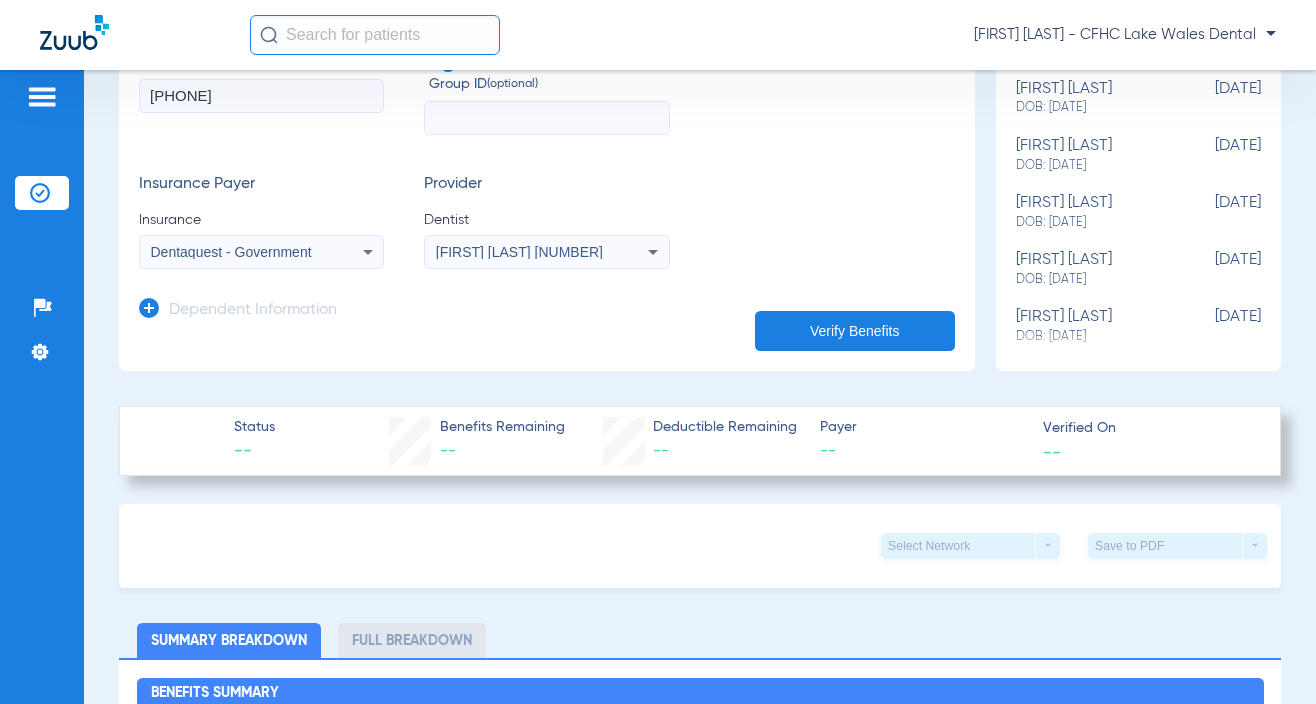 click on "Verify Benefits" 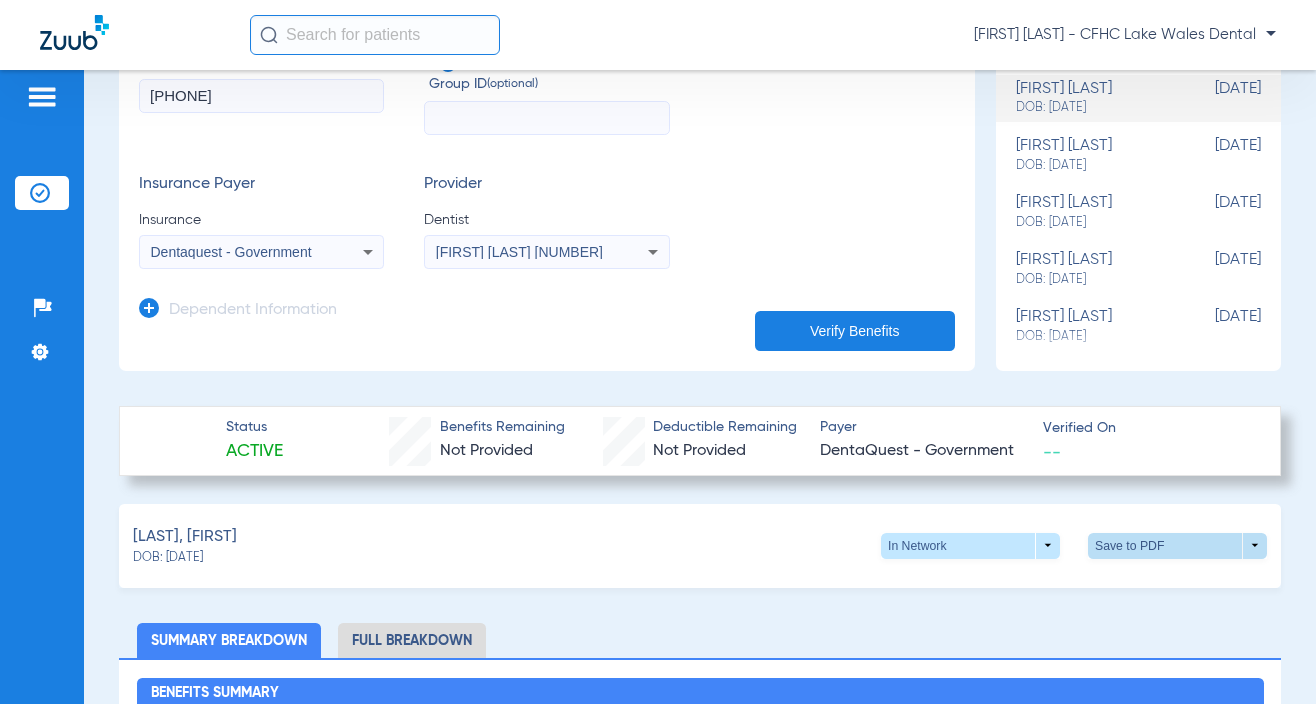 click 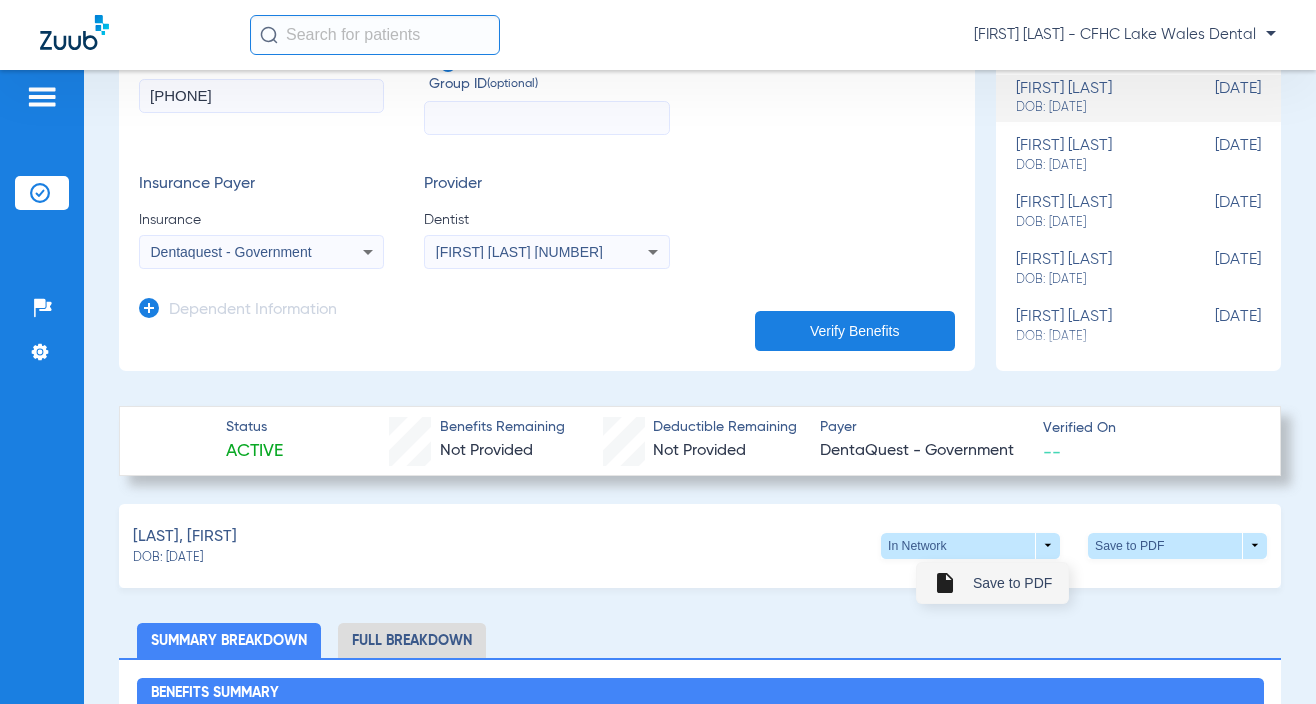click on "insert_drive_file  Save to PDF" at bounding box center [992, 583] 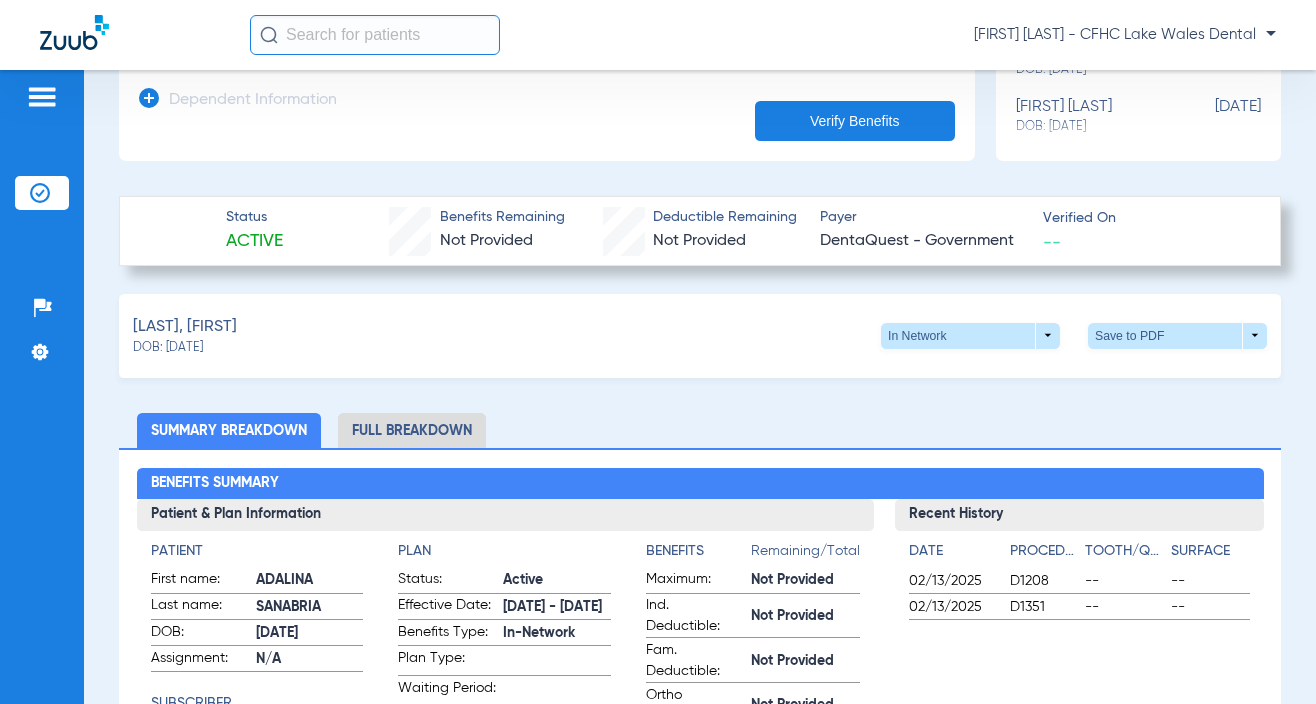scroll, scrollTop: 700, scrollLeft: 0, axis: vertical 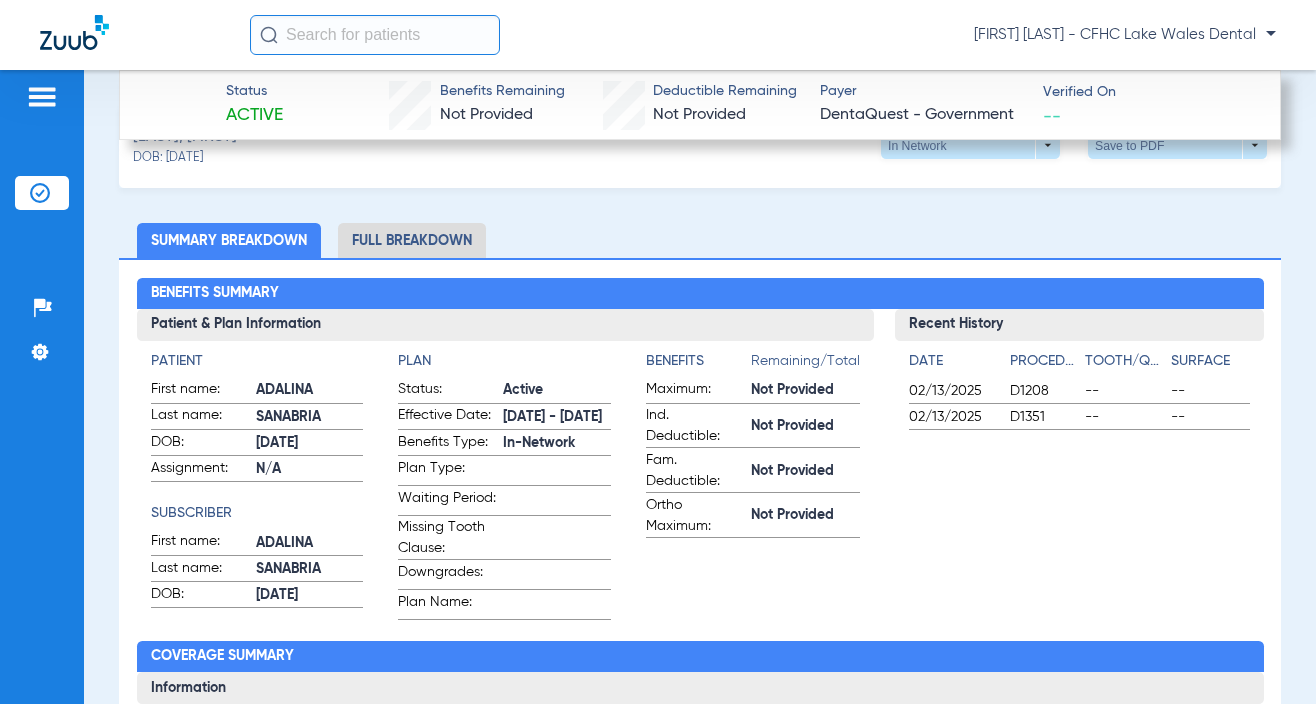 click on "Benefits Summary Patient & Plan Information Patient First name:  [FIRST]  Last name:  [LAST]  DOB:  [DATE]  Assignment:  N/A  Subscriber First name:  [FIRST]  Last name:  [LAST]  DOB:  [DATE]  Plan Status:  Active  Effective Date:  [DATE] - [DATE]  Benefits Type:  In-Network  Plan Type:    Waiting Period:    Missing Tooth Clause:    Downgrades:    Plan Name:    Benefits  Remaining/Total  Maximum:  Not Provided  Ind. Deductible:  Not Provided  Fam. Deductible:  Not Provided  Ortho Maximum:  Not Provided  Recent History Date Procedure Tooth/Quad Surface  [DATE]  D1208 -- --  [DATE]  D1351 -- -- Coverage Summary Information Category Procedure Coverage % | Copay $ Deductible Applies Exams:  100%      No  Full Mouth X-rays:        No  Bitewing X-rays:        No  Cleanings:        No  Fluoride:        No  Sealants:        No  Space Maintainers:        No   100%" 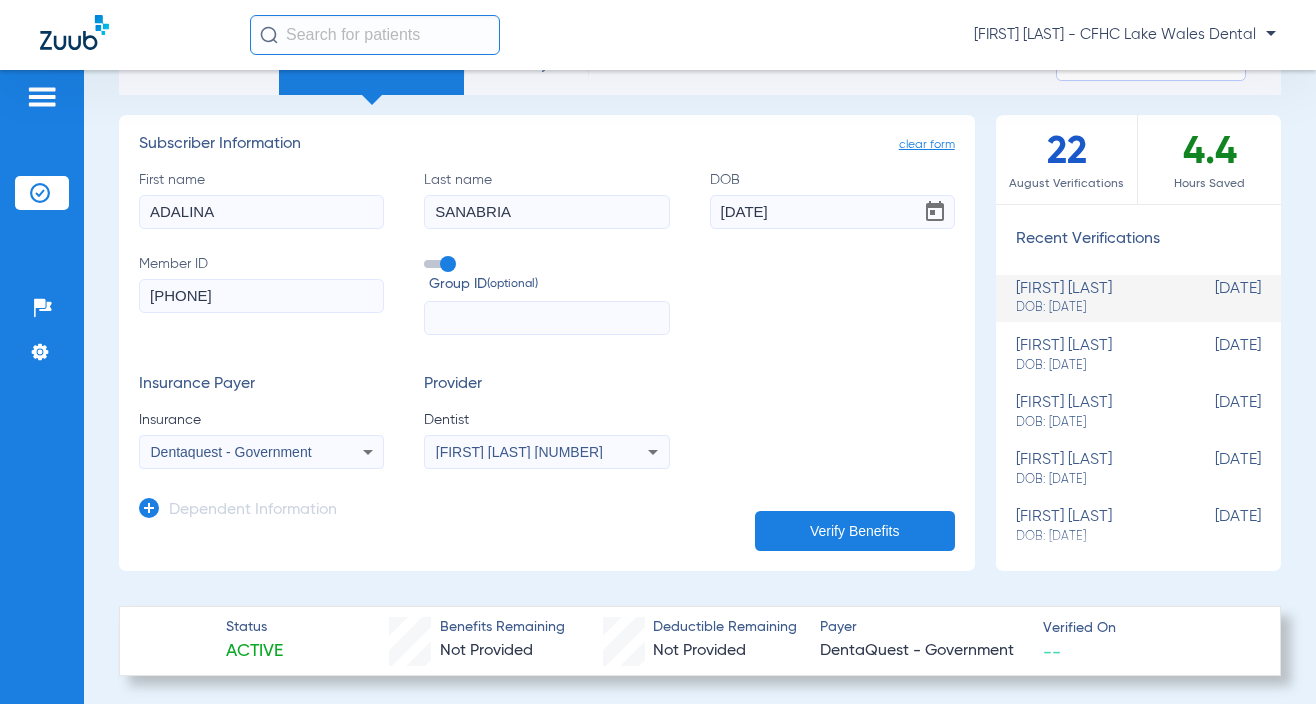 scroll, scrollTop: 0, scrollLeft: 0, axis: both 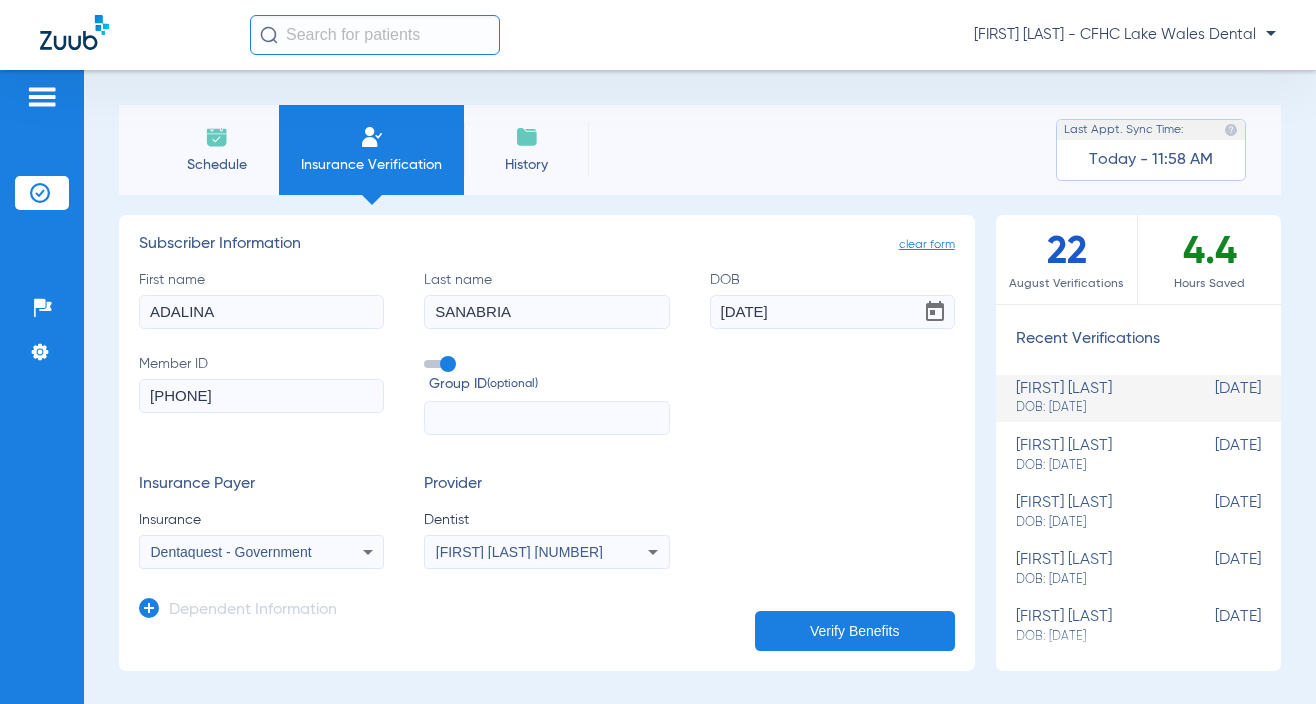 click on "Schedule" 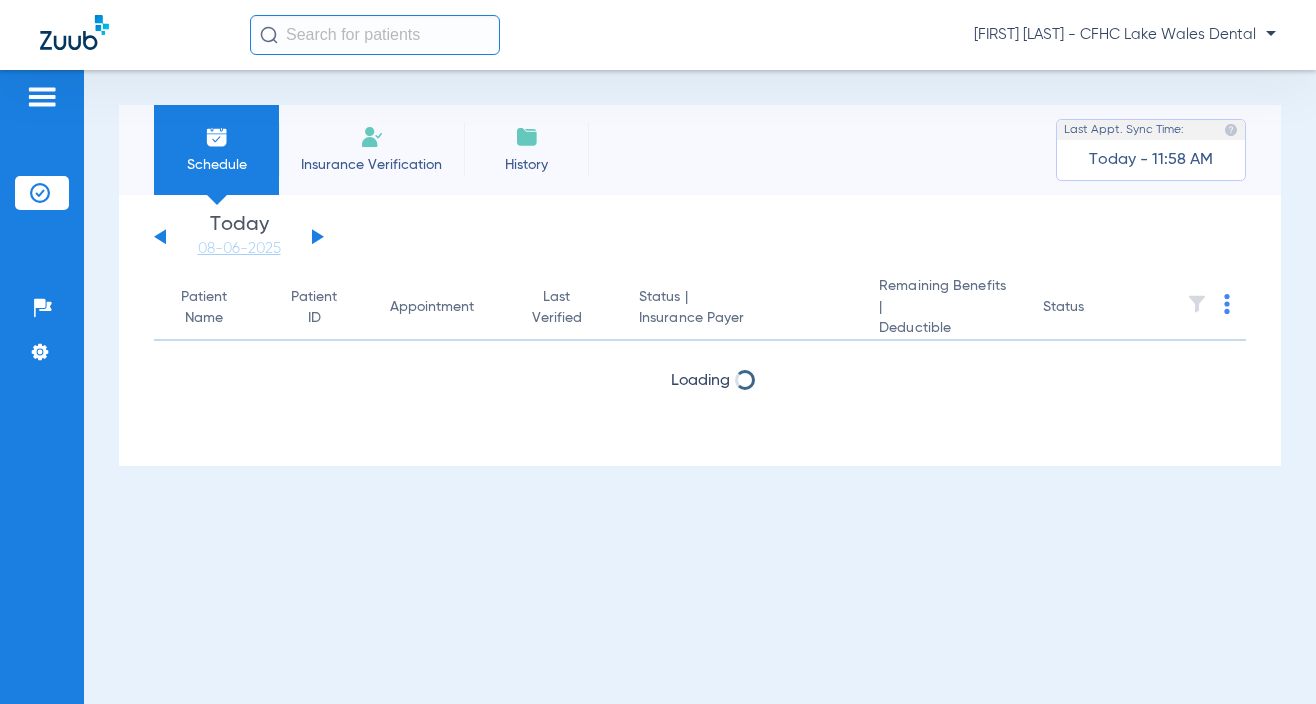 click on "Insurance Verification" 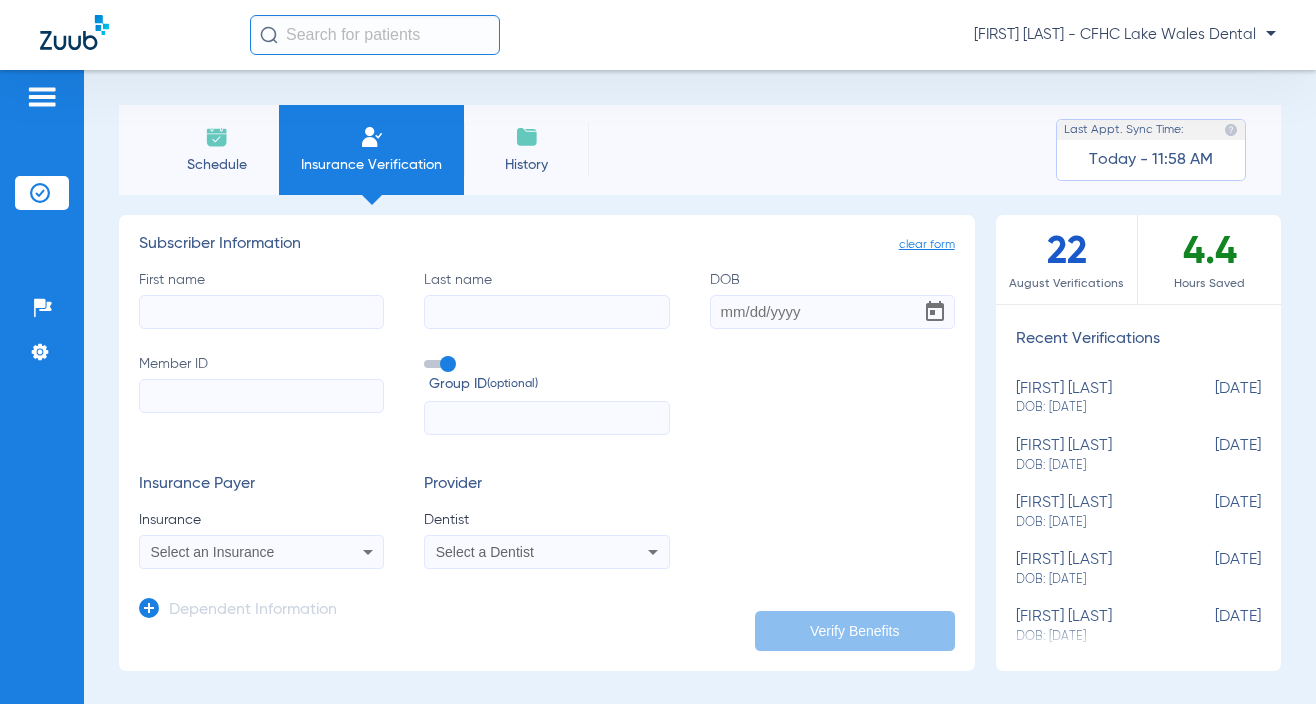 click on "First name" 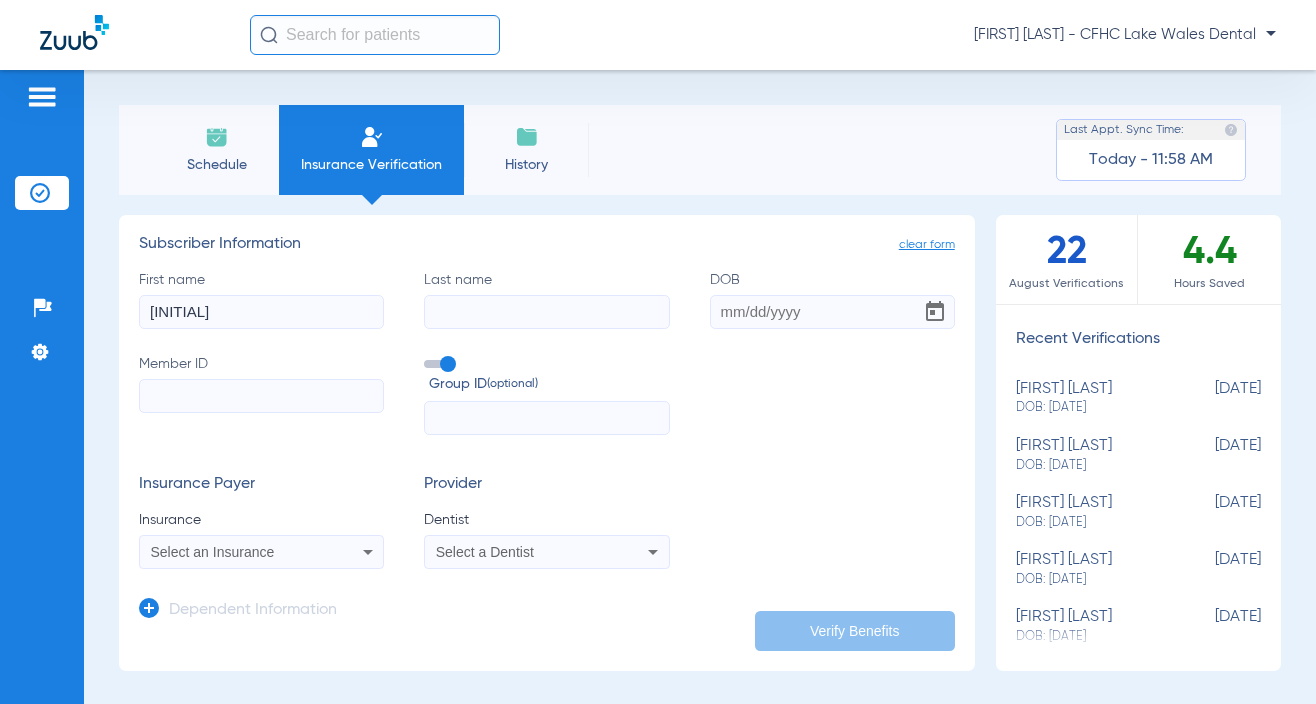 type on "[INITIAL]" 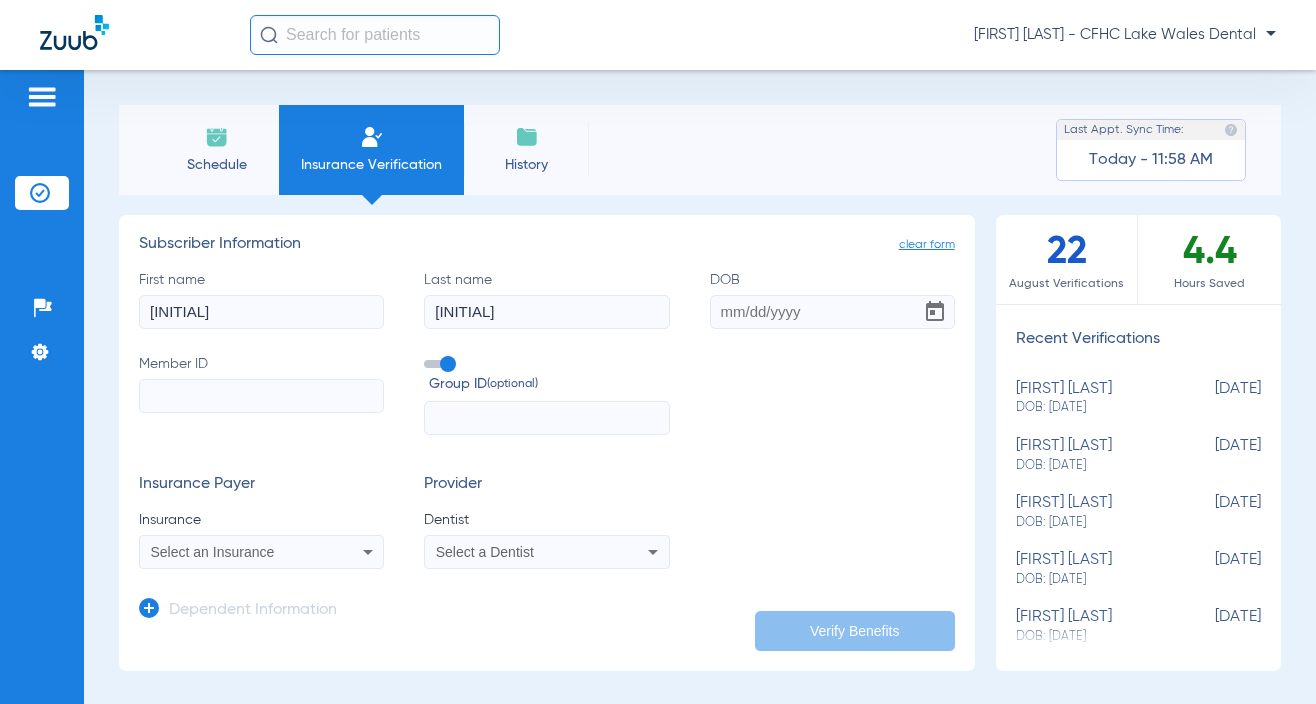 type on "[INITIAL]" 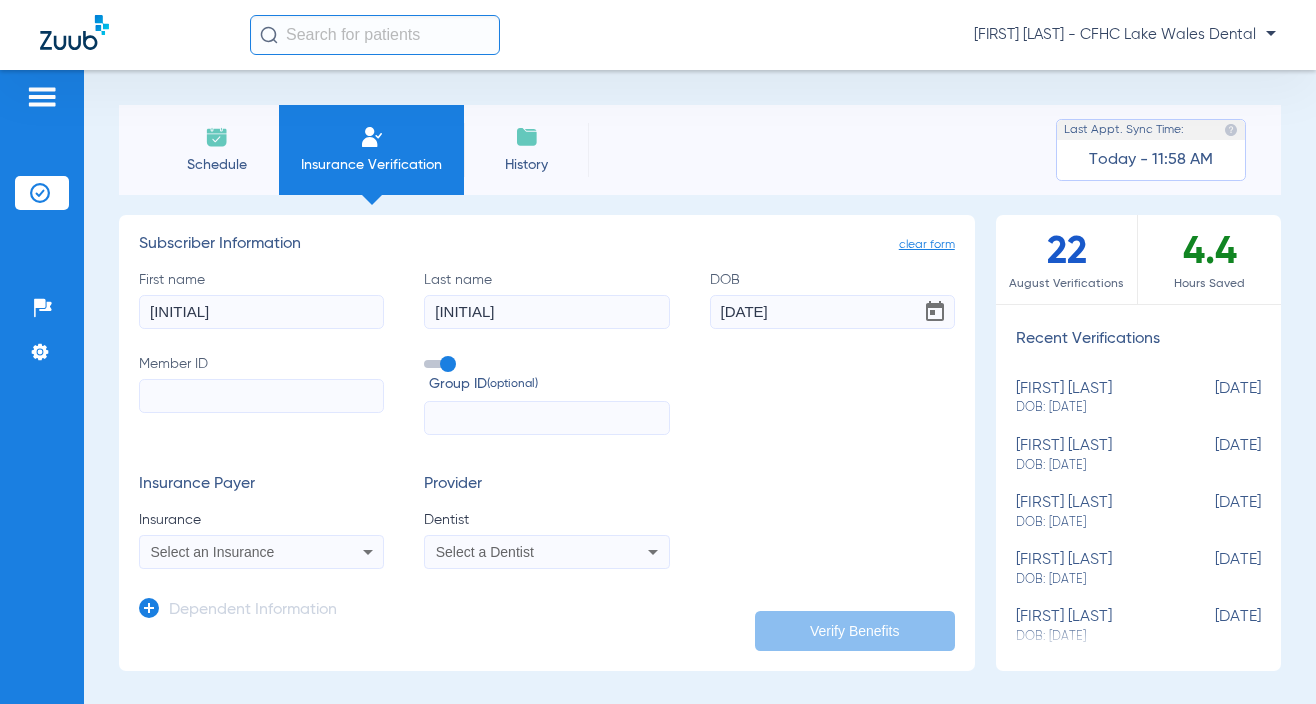 type on "[DATE]" 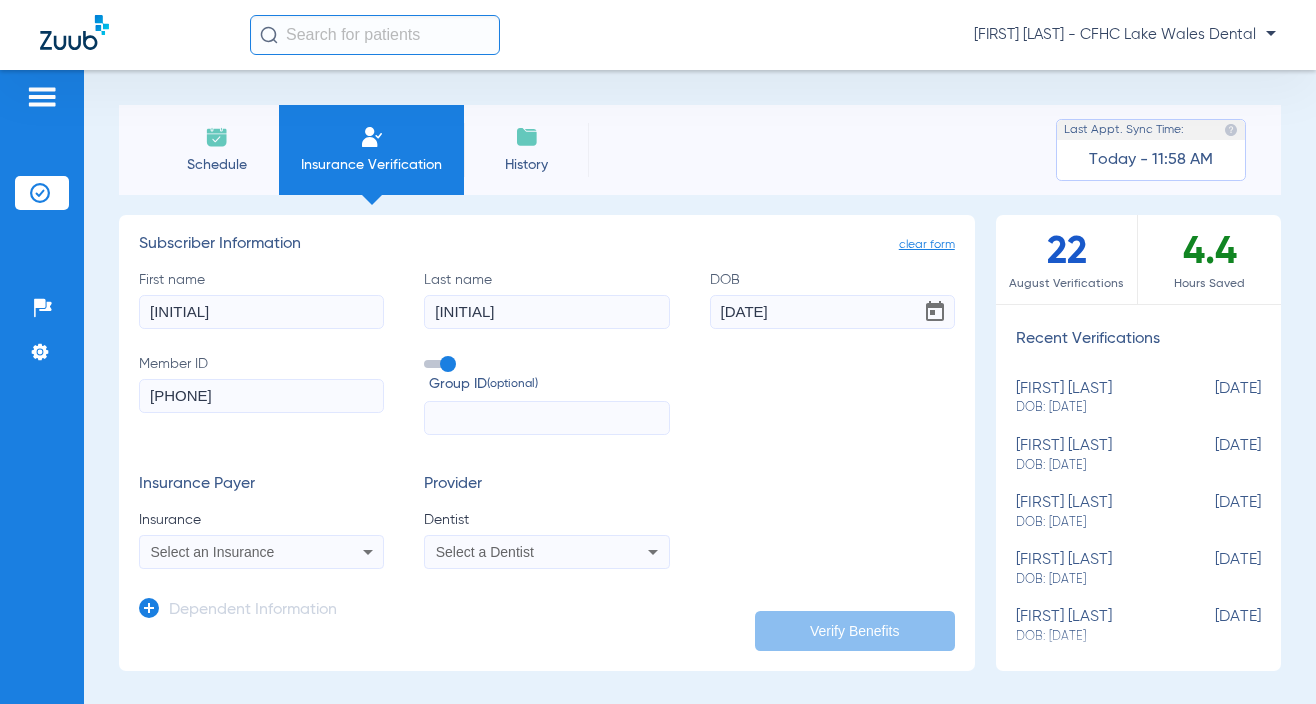 type on "[PHONE]" 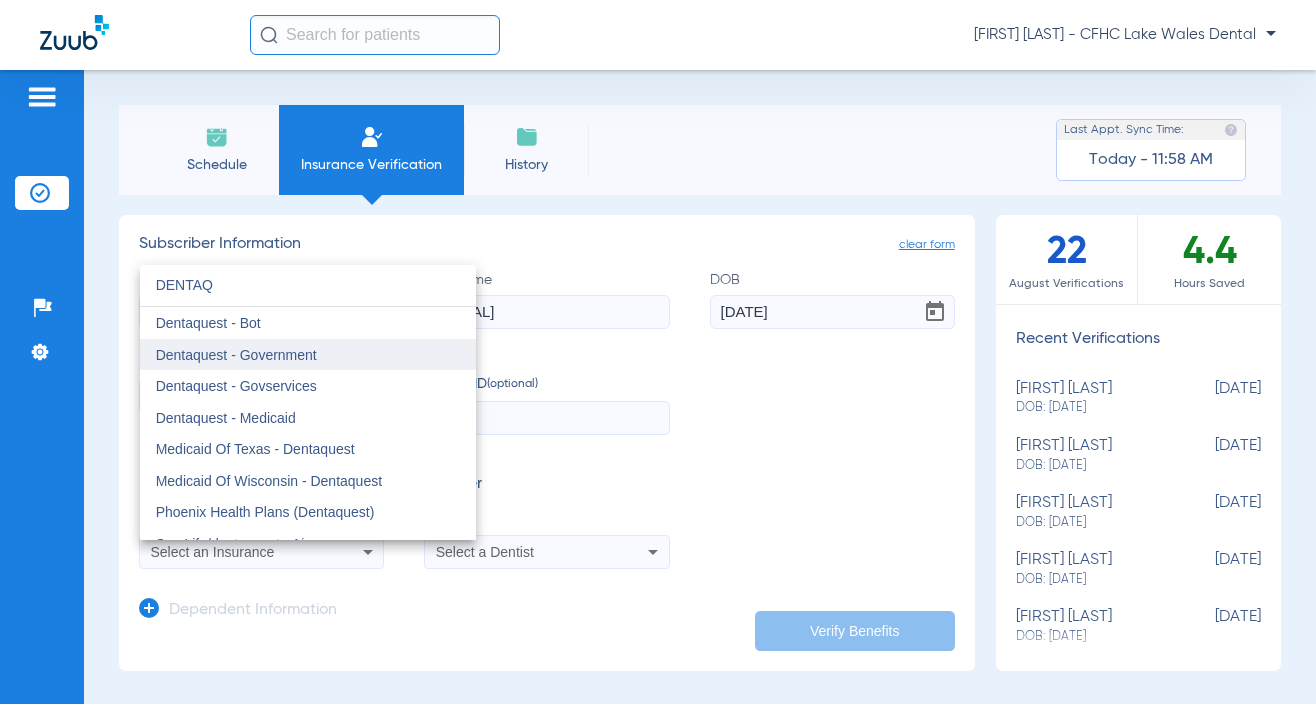 type on "DENTAQ" 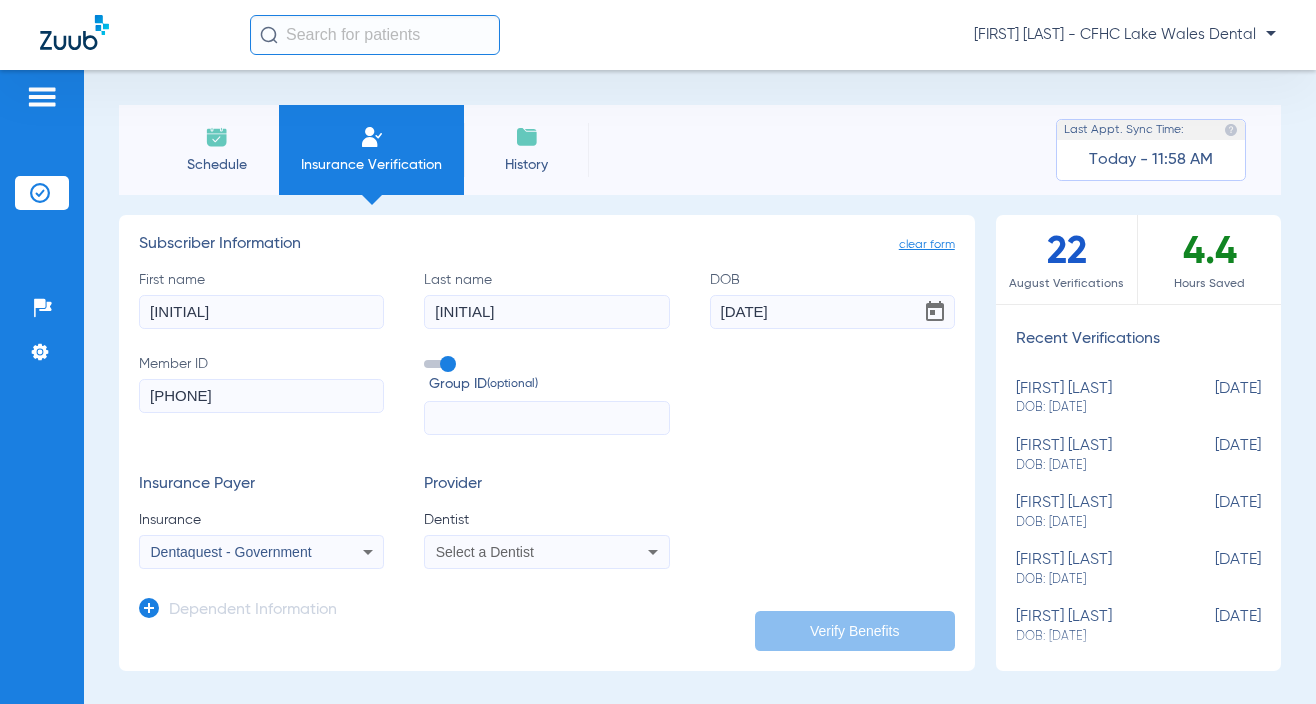 click on "Select a Dentist" at bounding box center [485, 552] 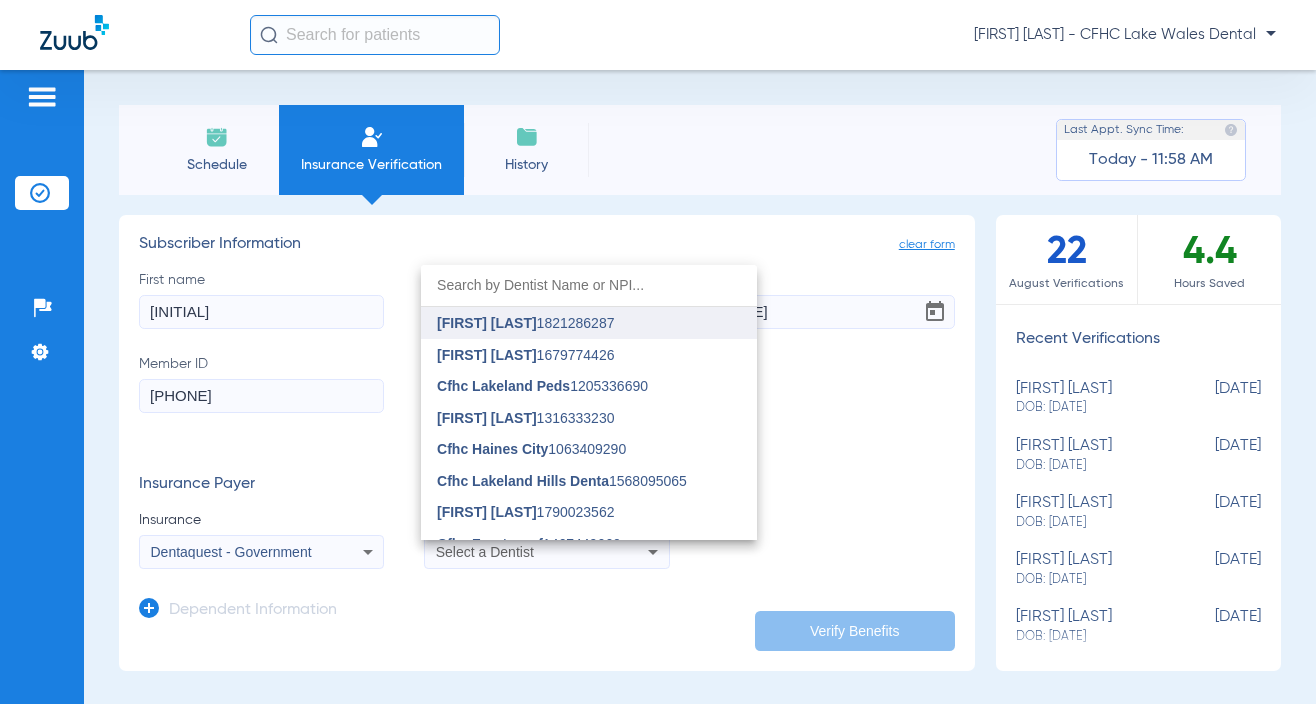click on "[FIRST] [LAST] [NUMBER]" at bounding box center [589, 323] 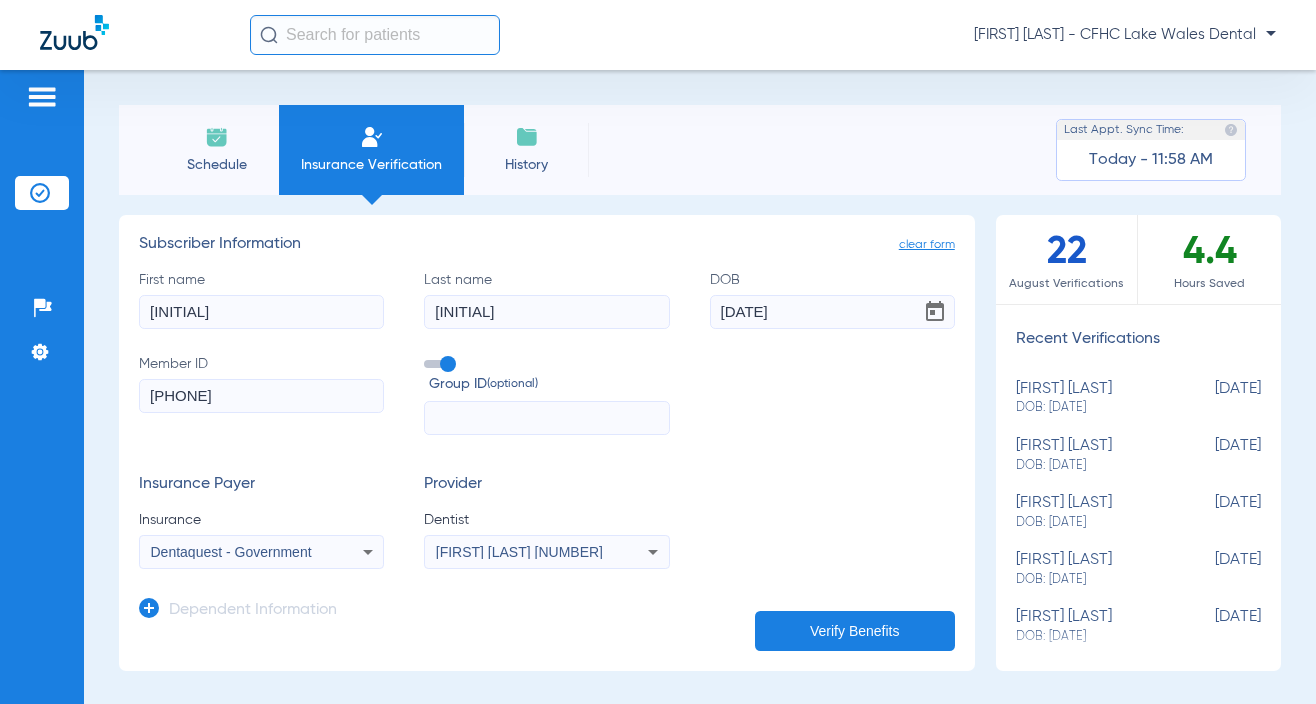 click on "Verify Benefits" 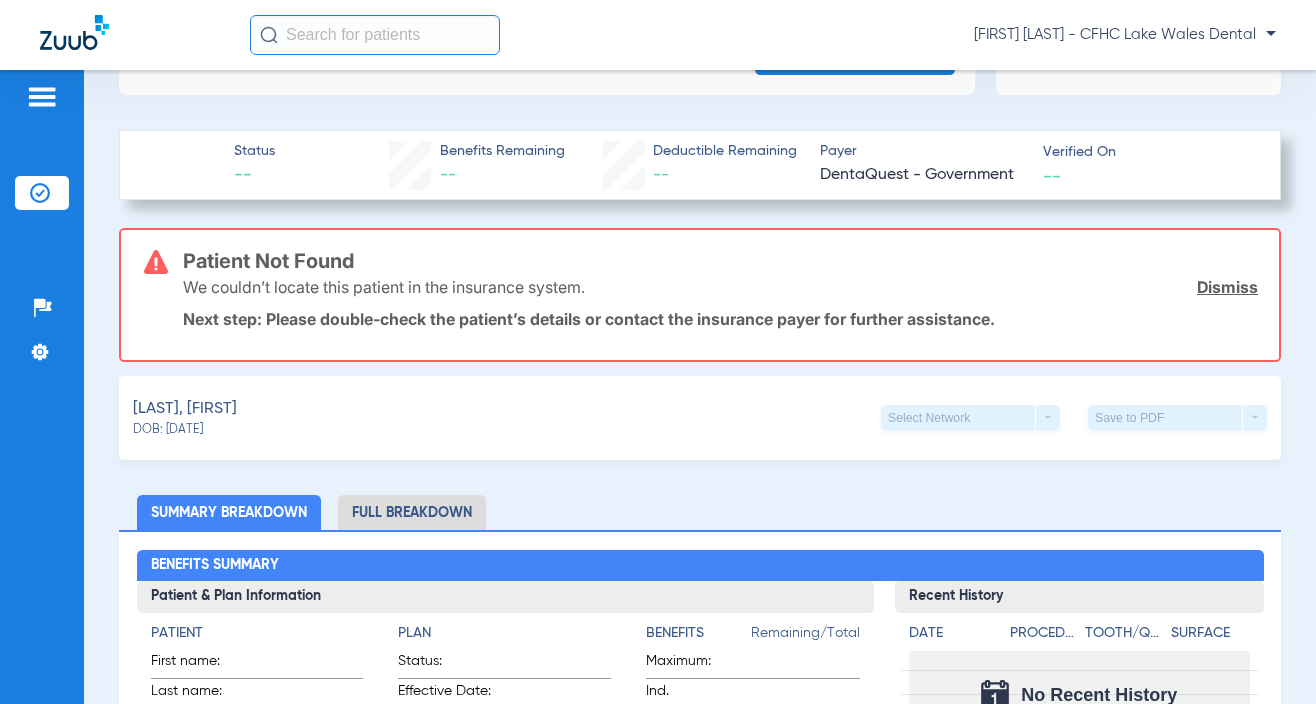 scroll, scrollTop: 600, scrollLeft: 0, axis: vertical 